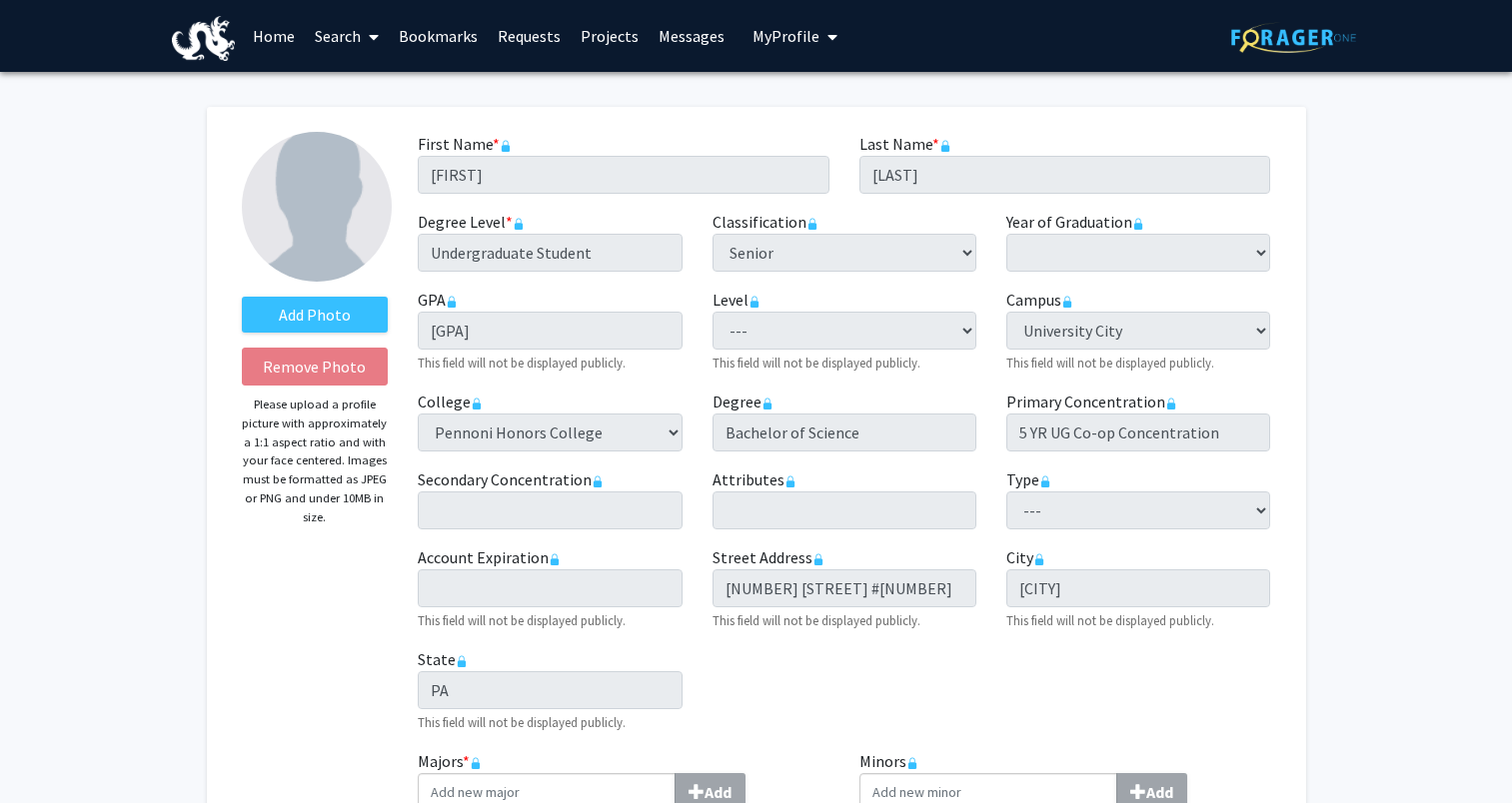 select on "senior" 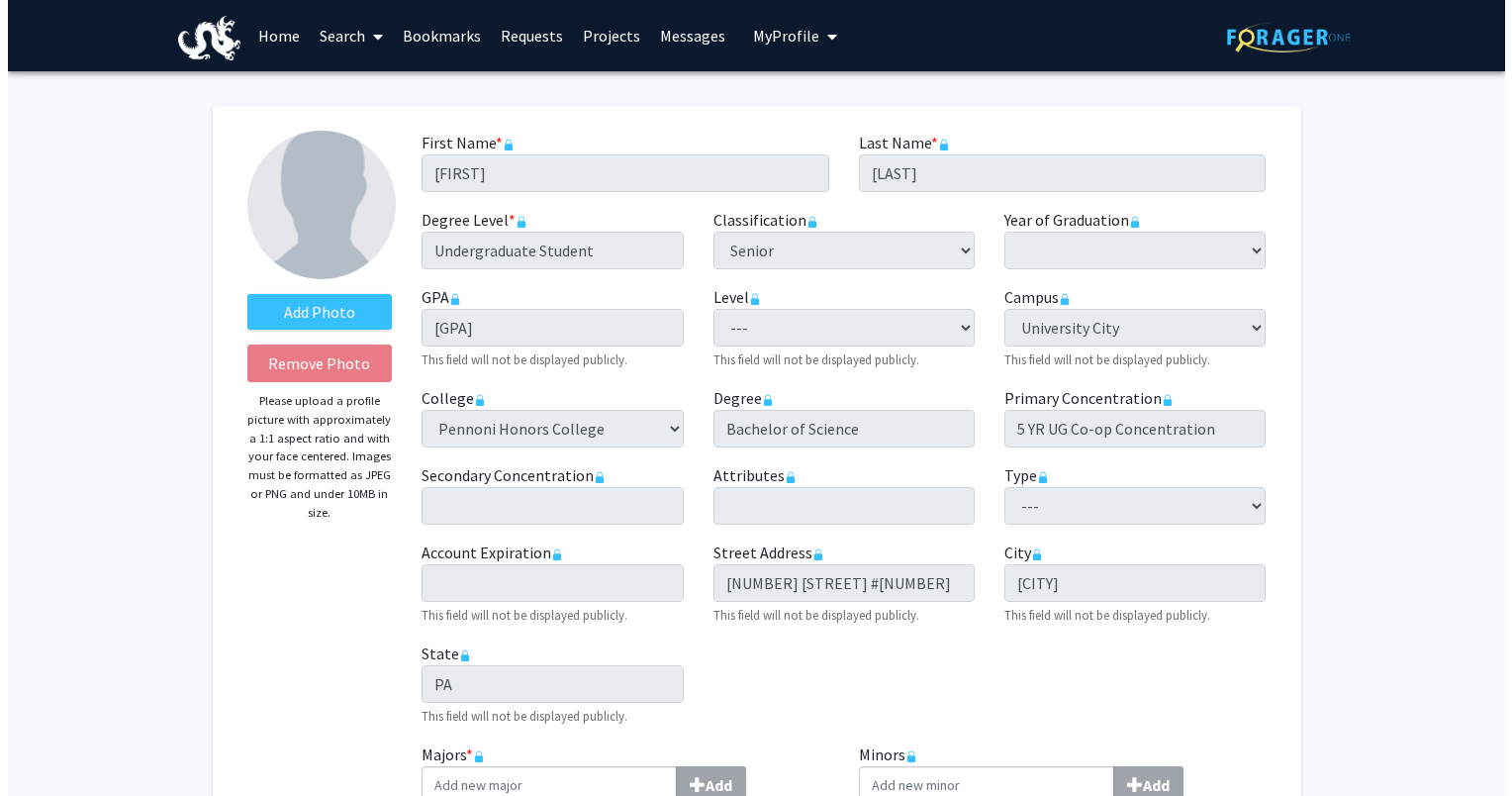 scroll, scrollTop: 1112, scrollLeft: 0, axis: vertical 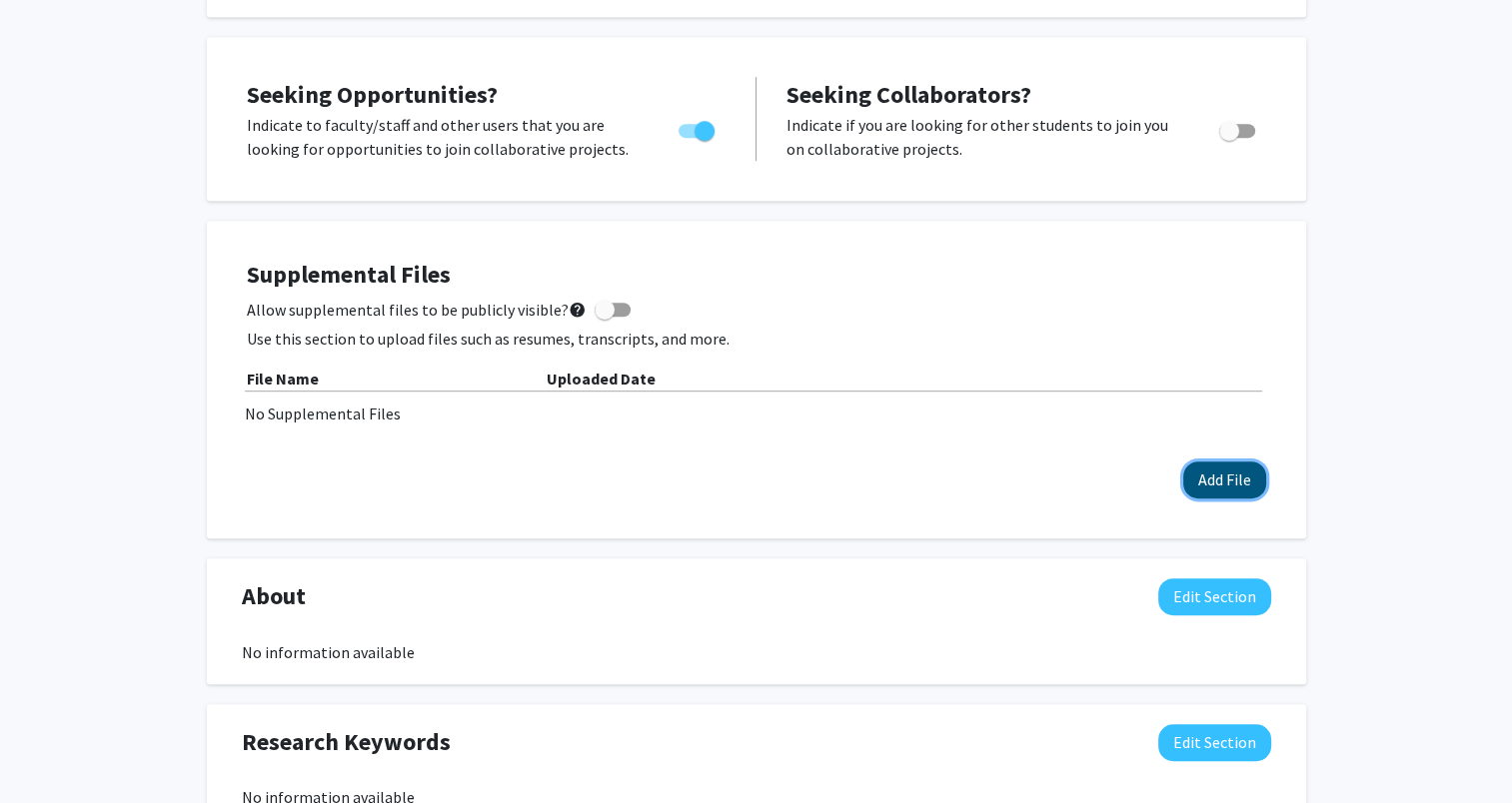 click on "Add File" 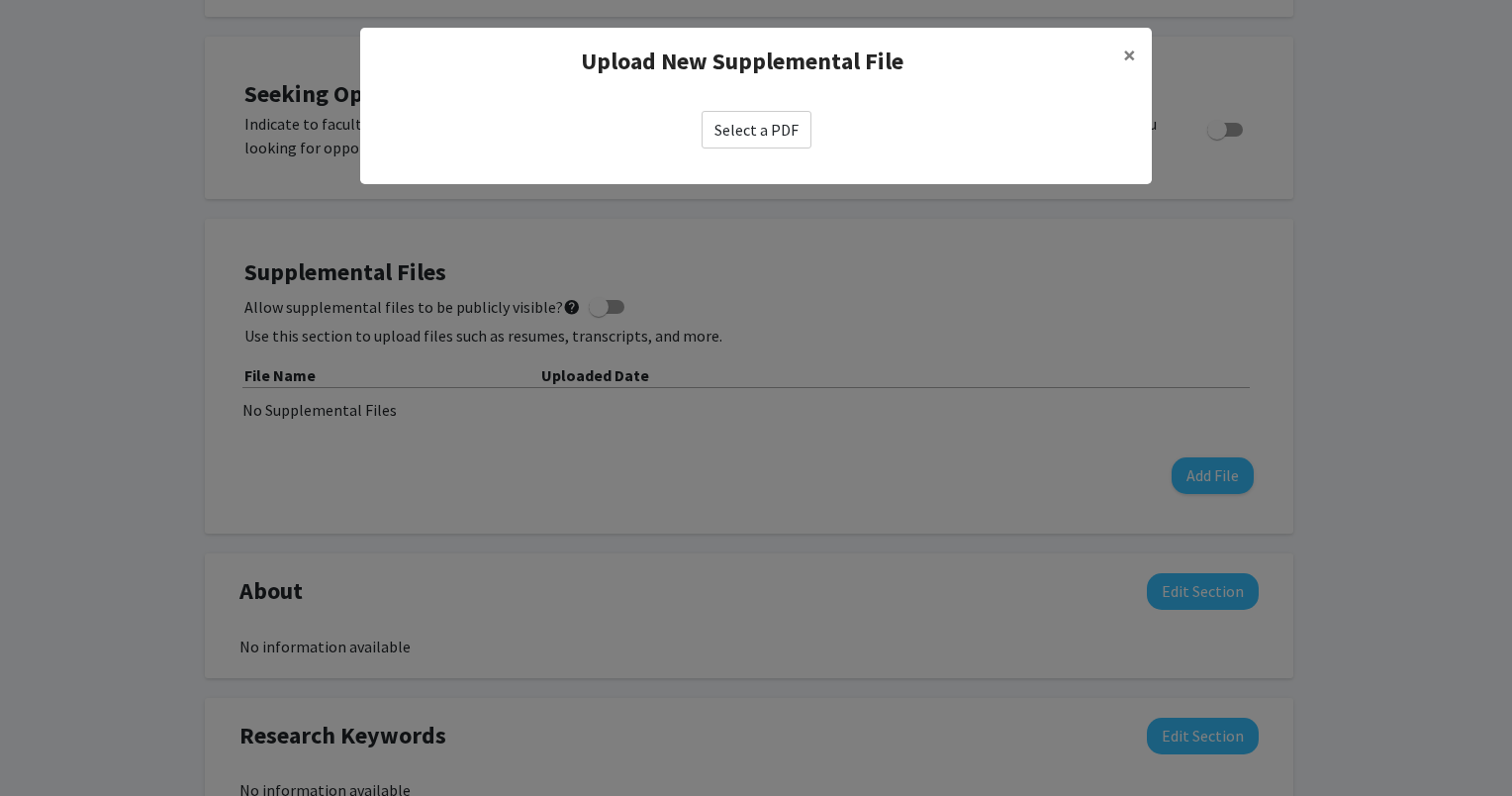 click on "Select a PDF" 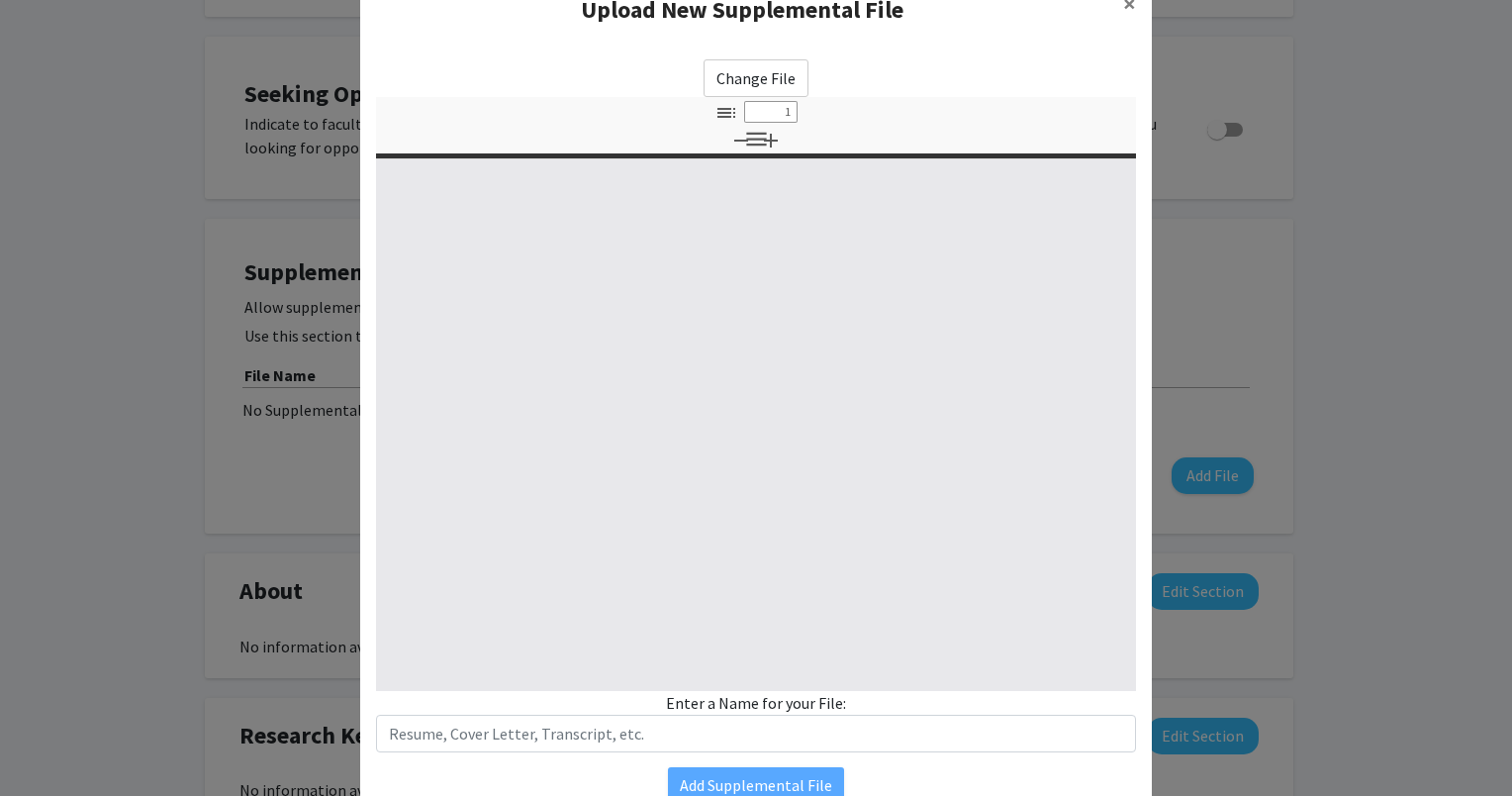 scroll, scrollTop: 141, scrollLeft: 0, axis: vertical 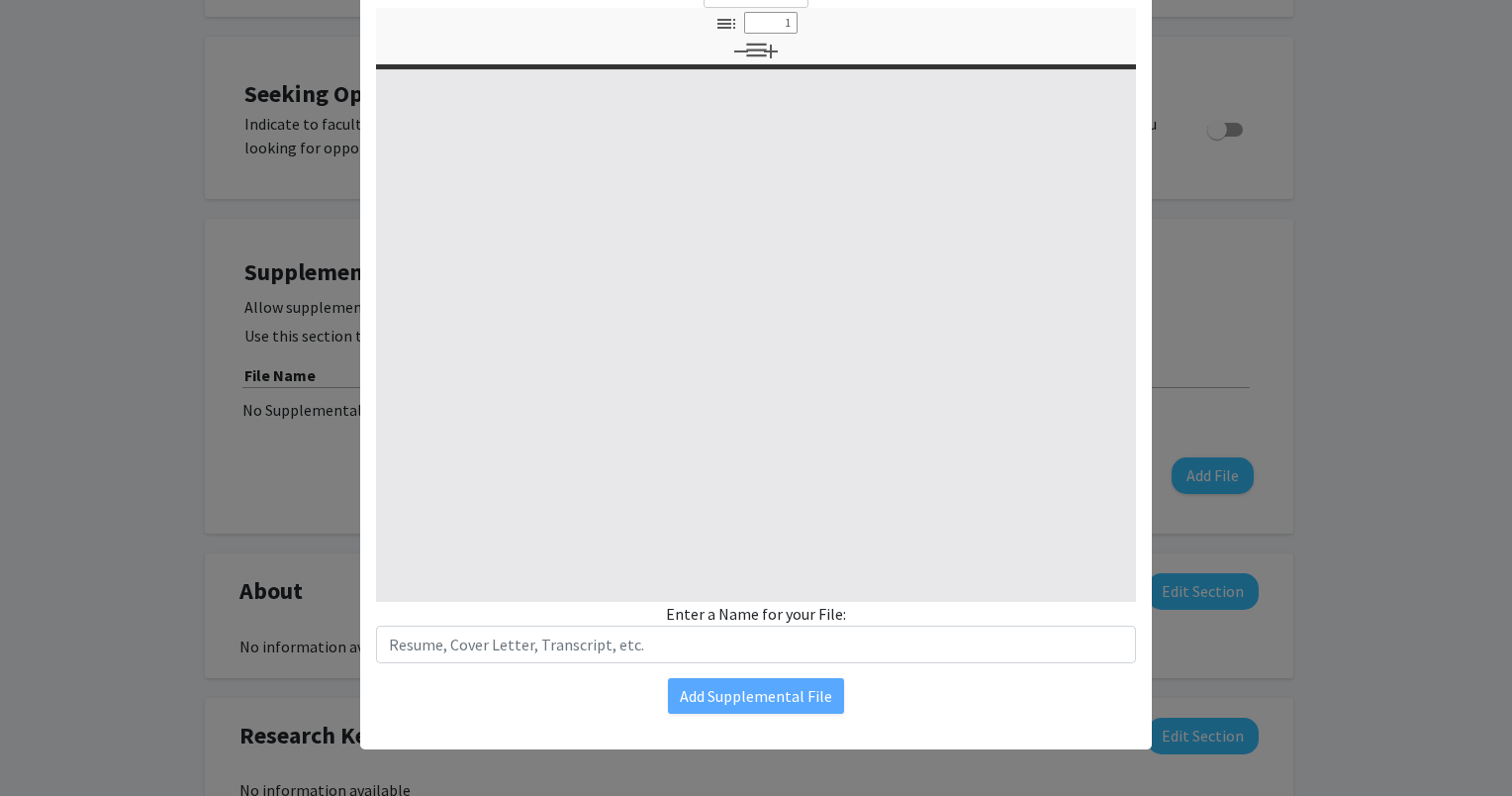 select on "custom" 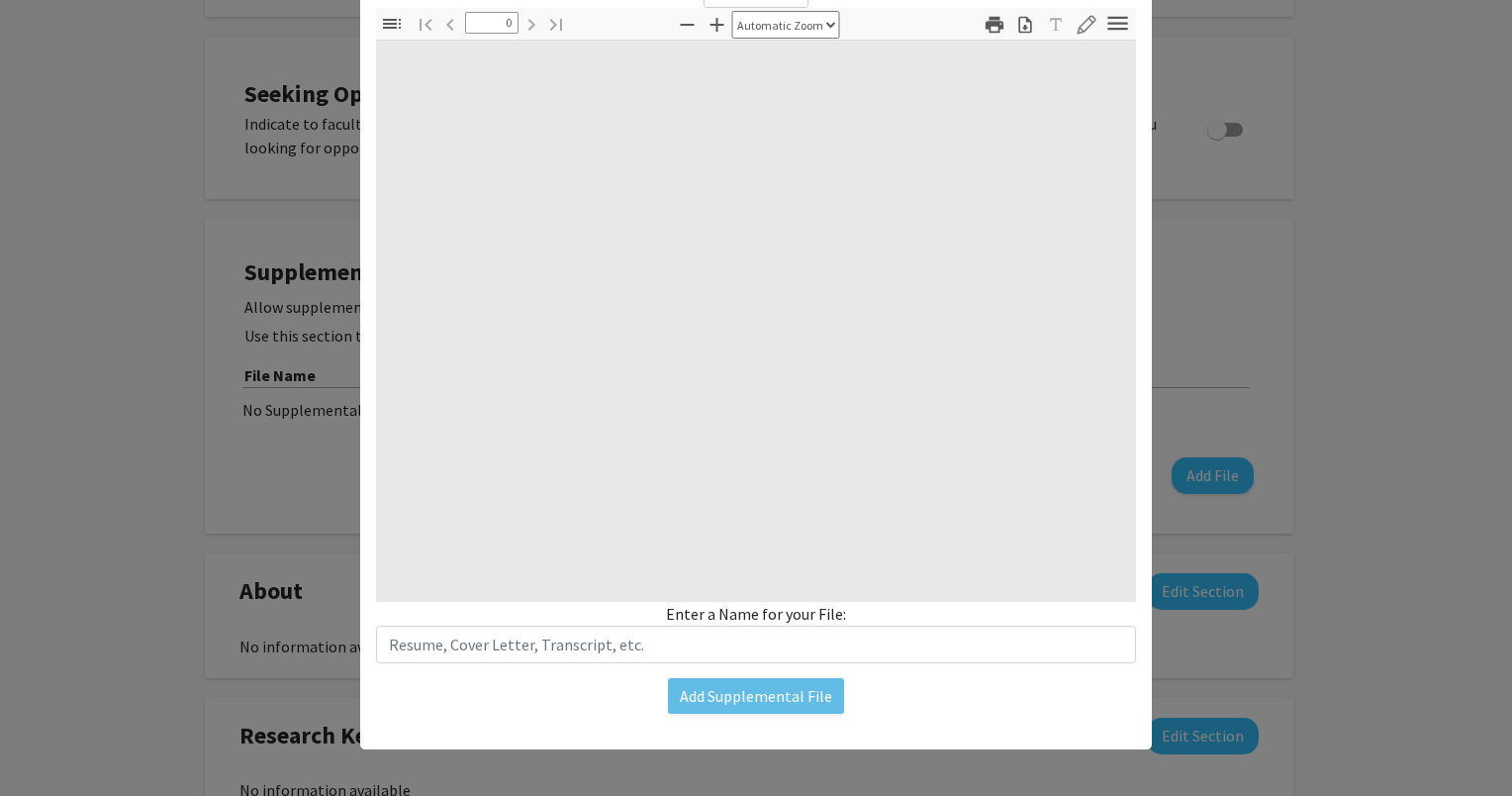 select on "custom" 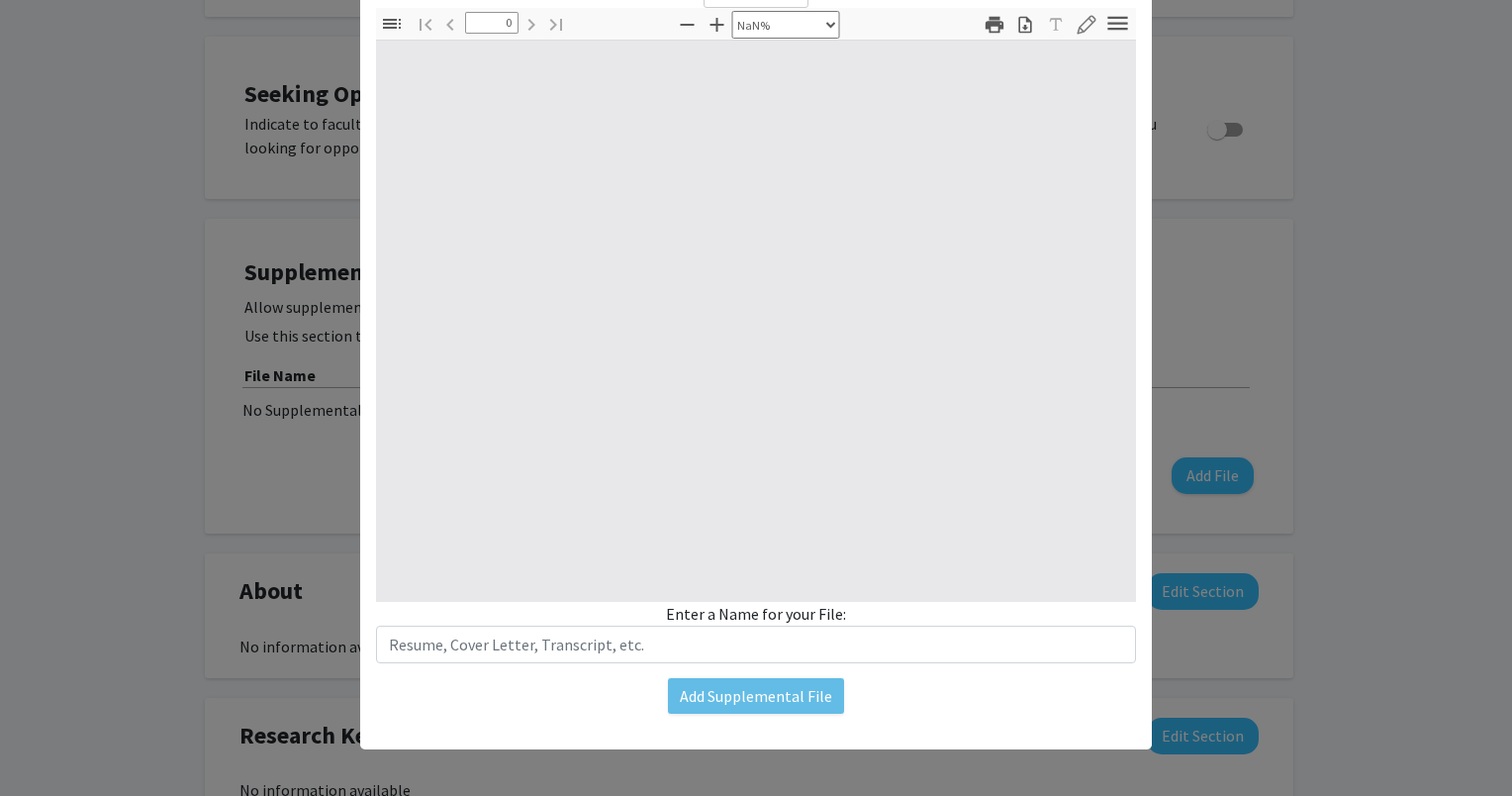 type on "1" 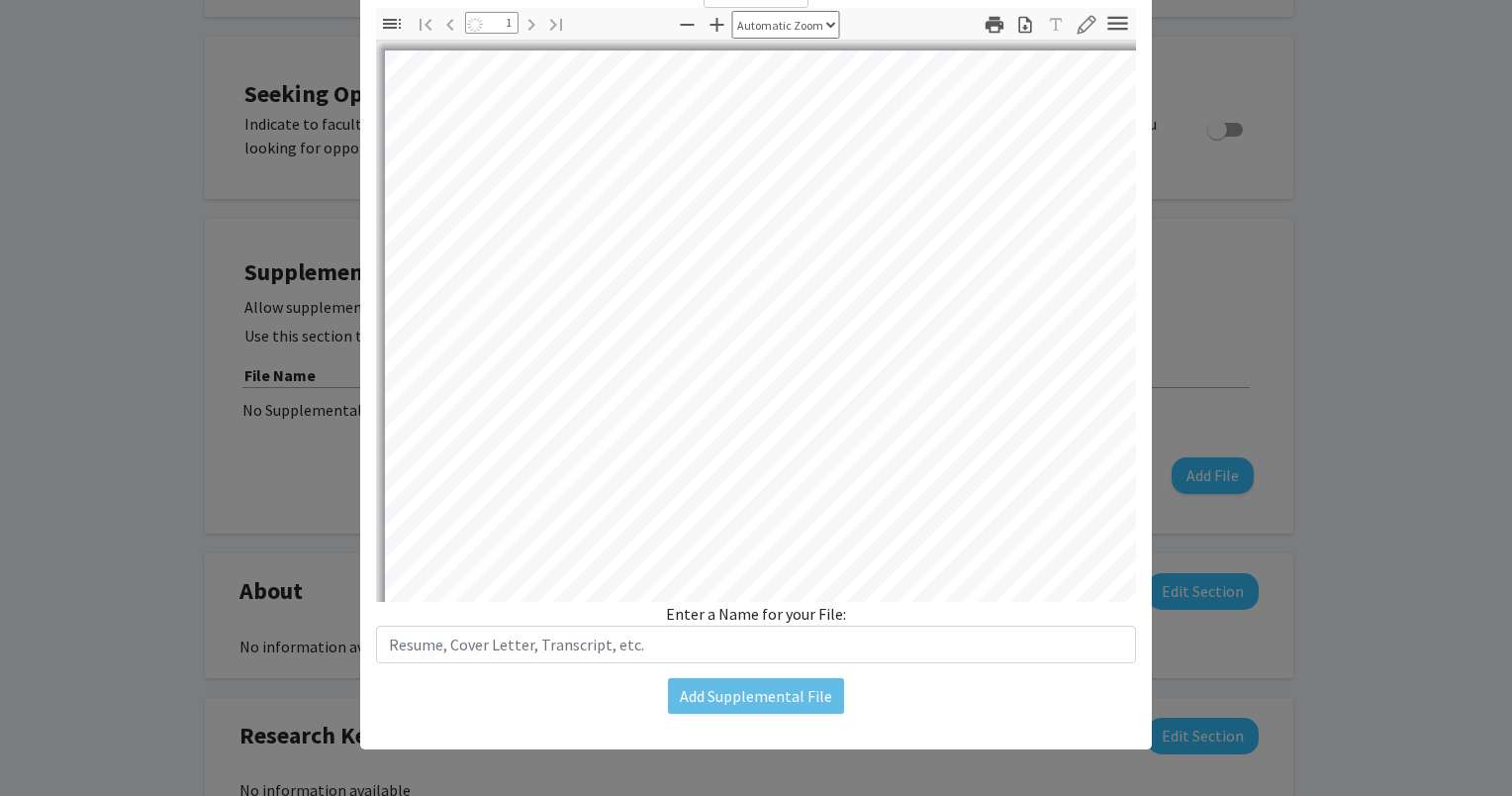 select on "auto" 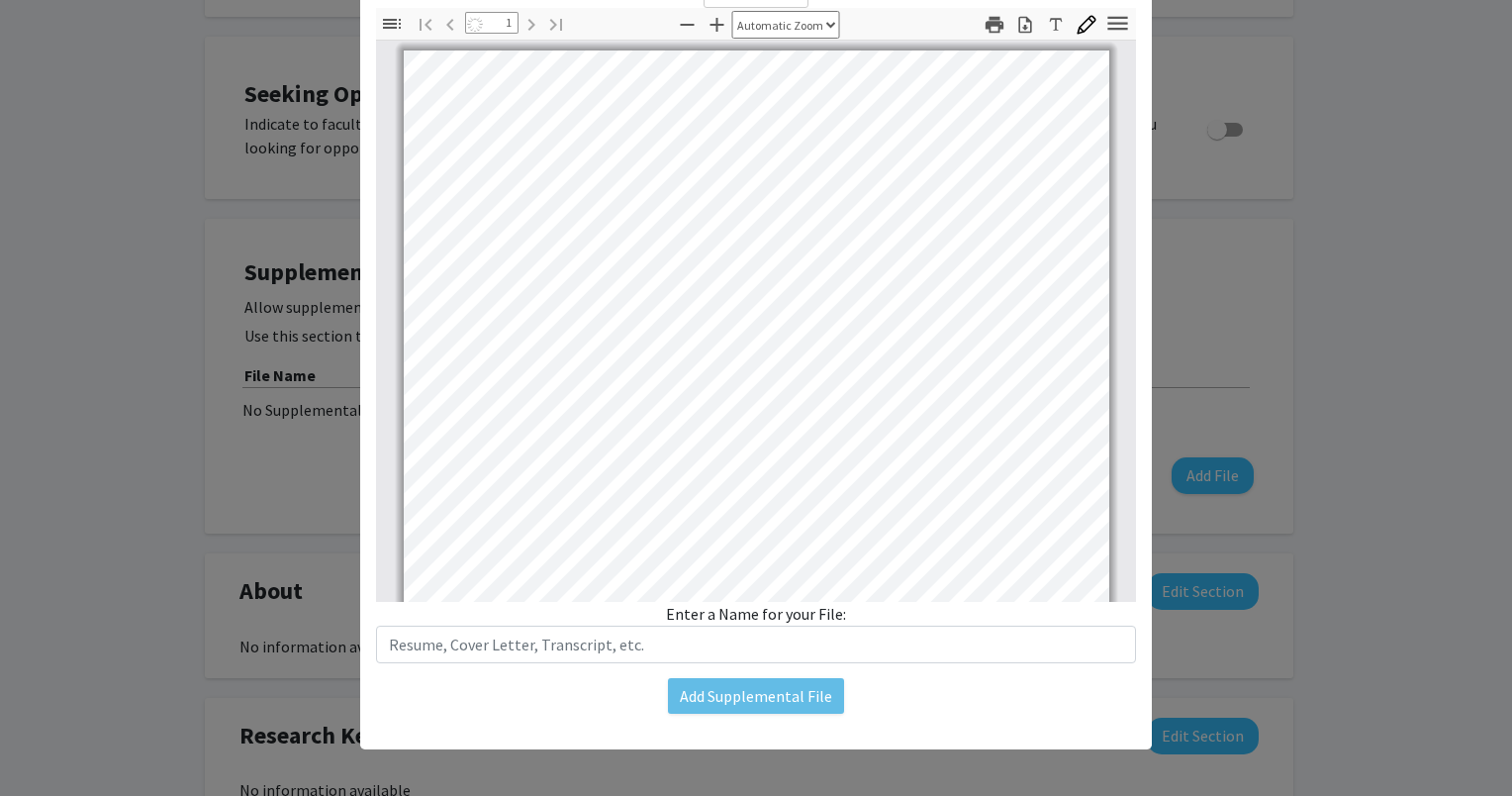 scroll, scrollTop: 0, scrollLeft: 0, axis: both 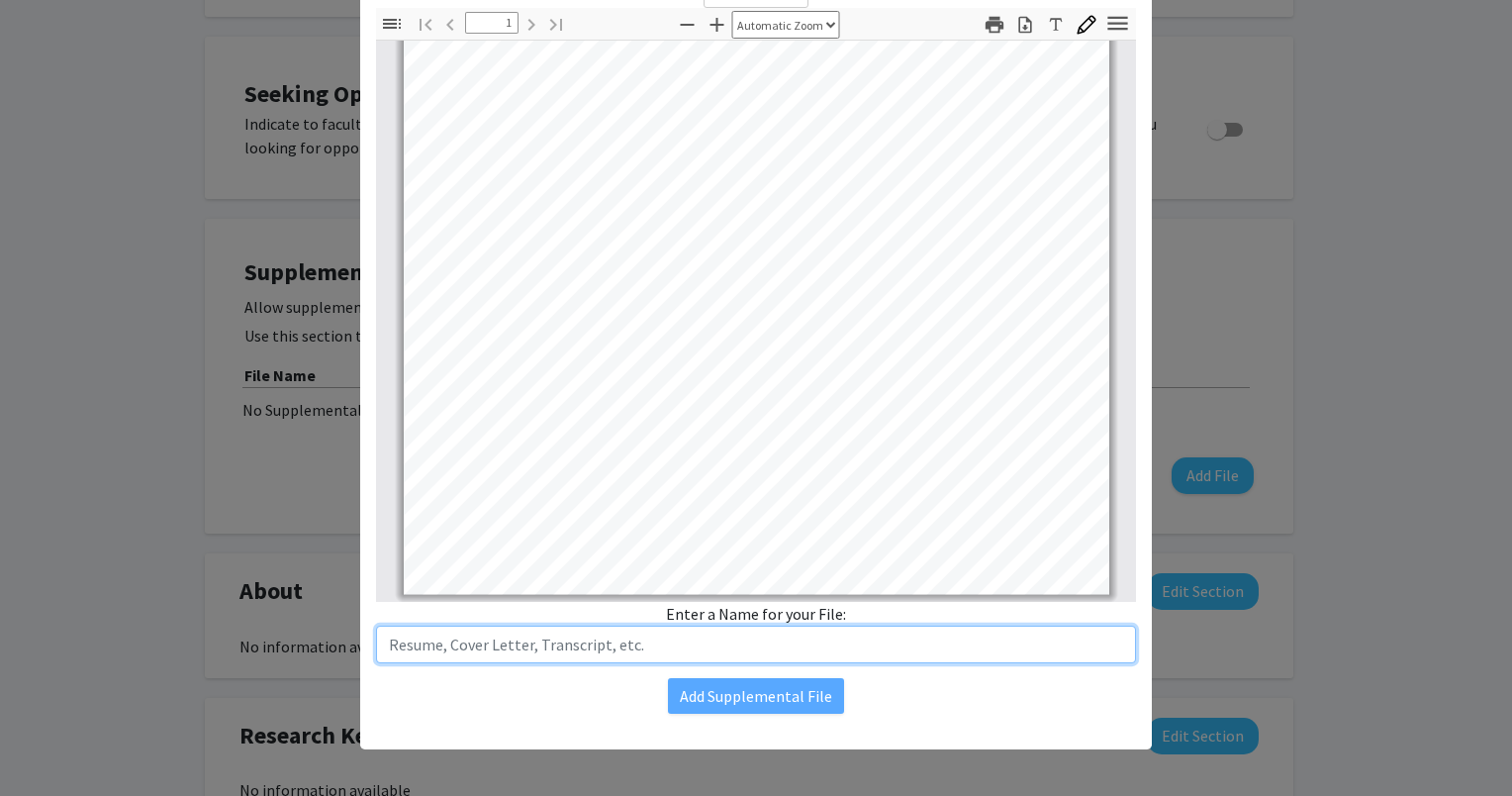 click at bounding box center [756, 645] 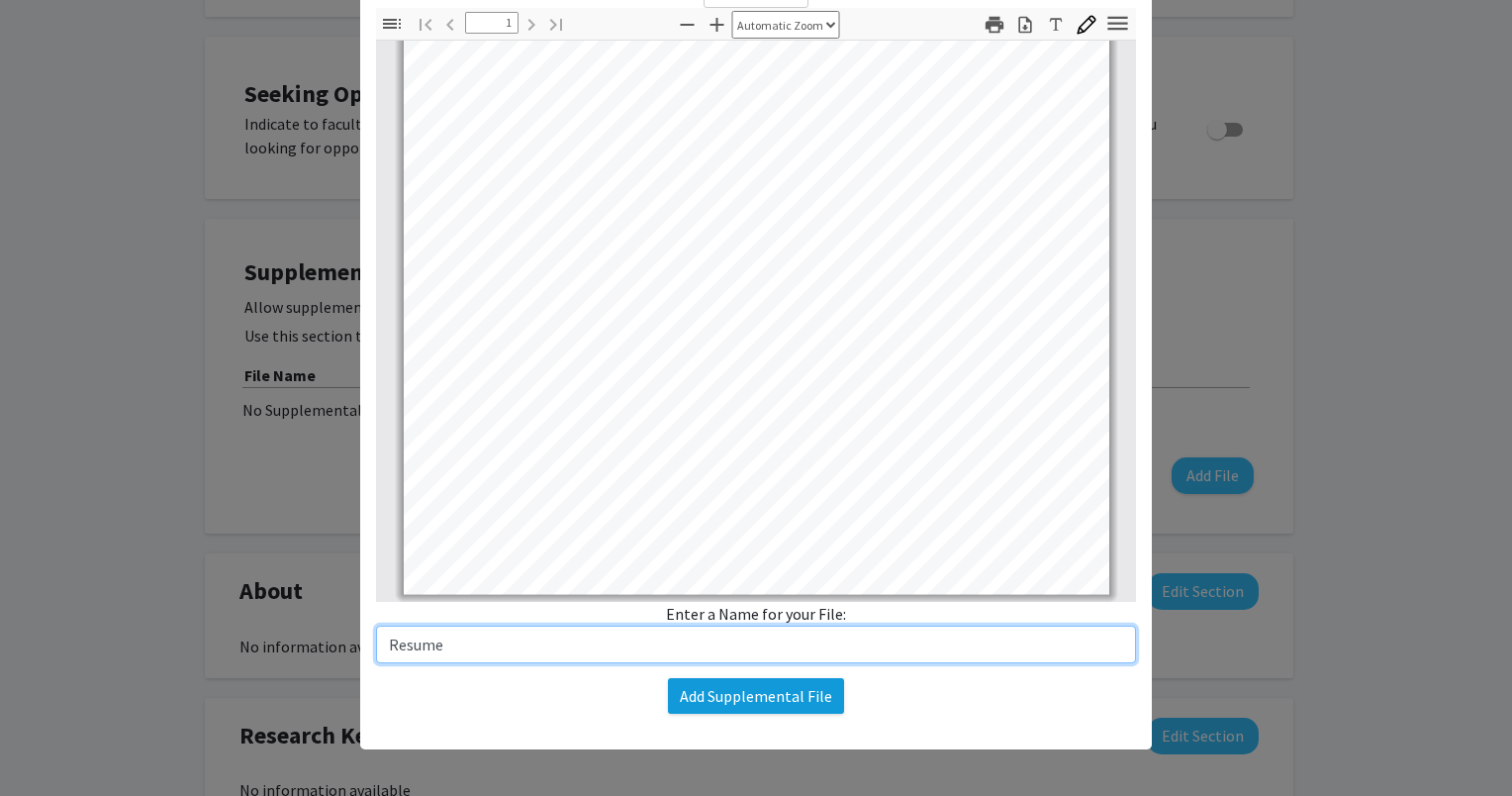 type on "Resume" 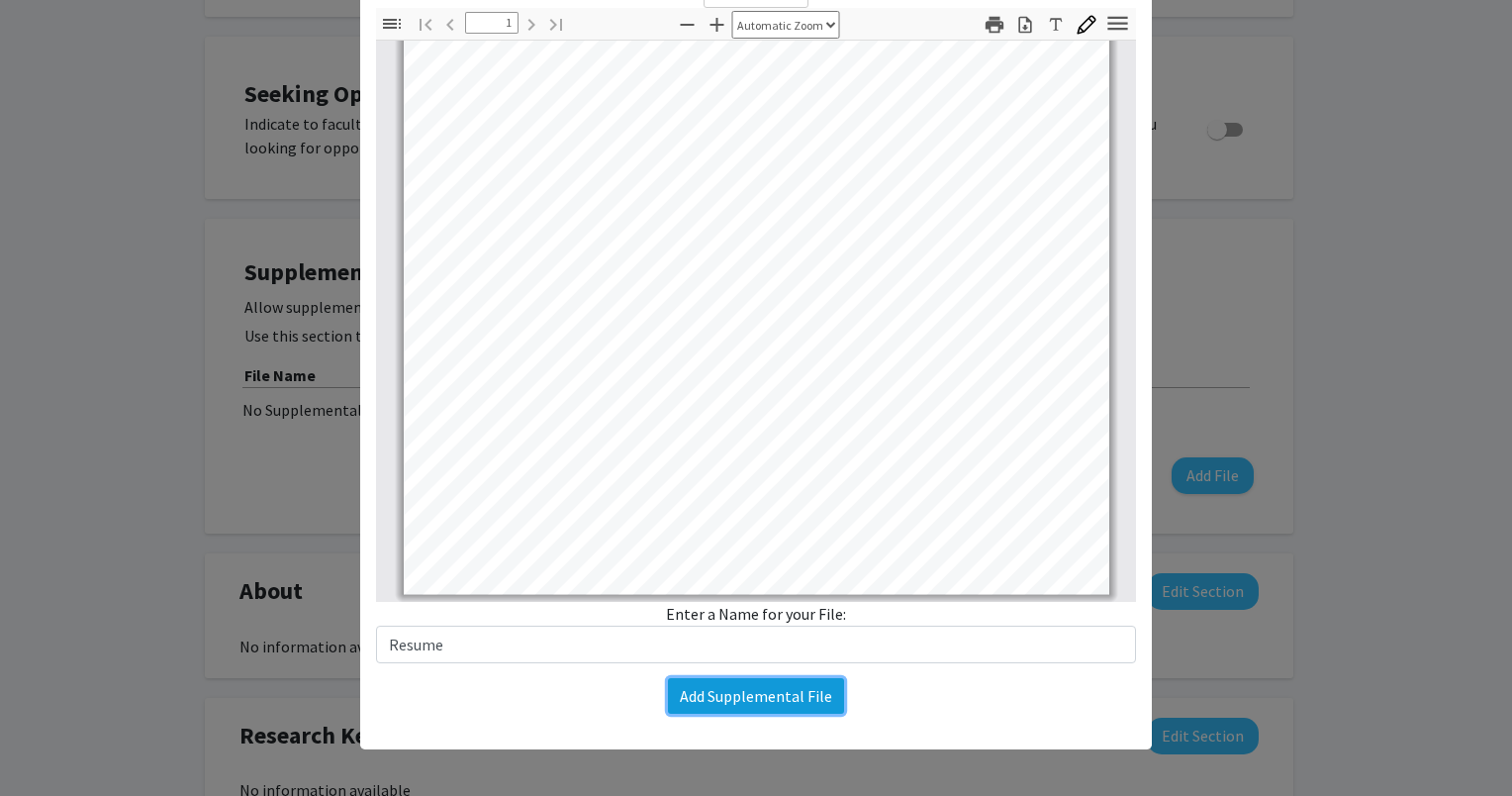 click on "Add Supplemental File" 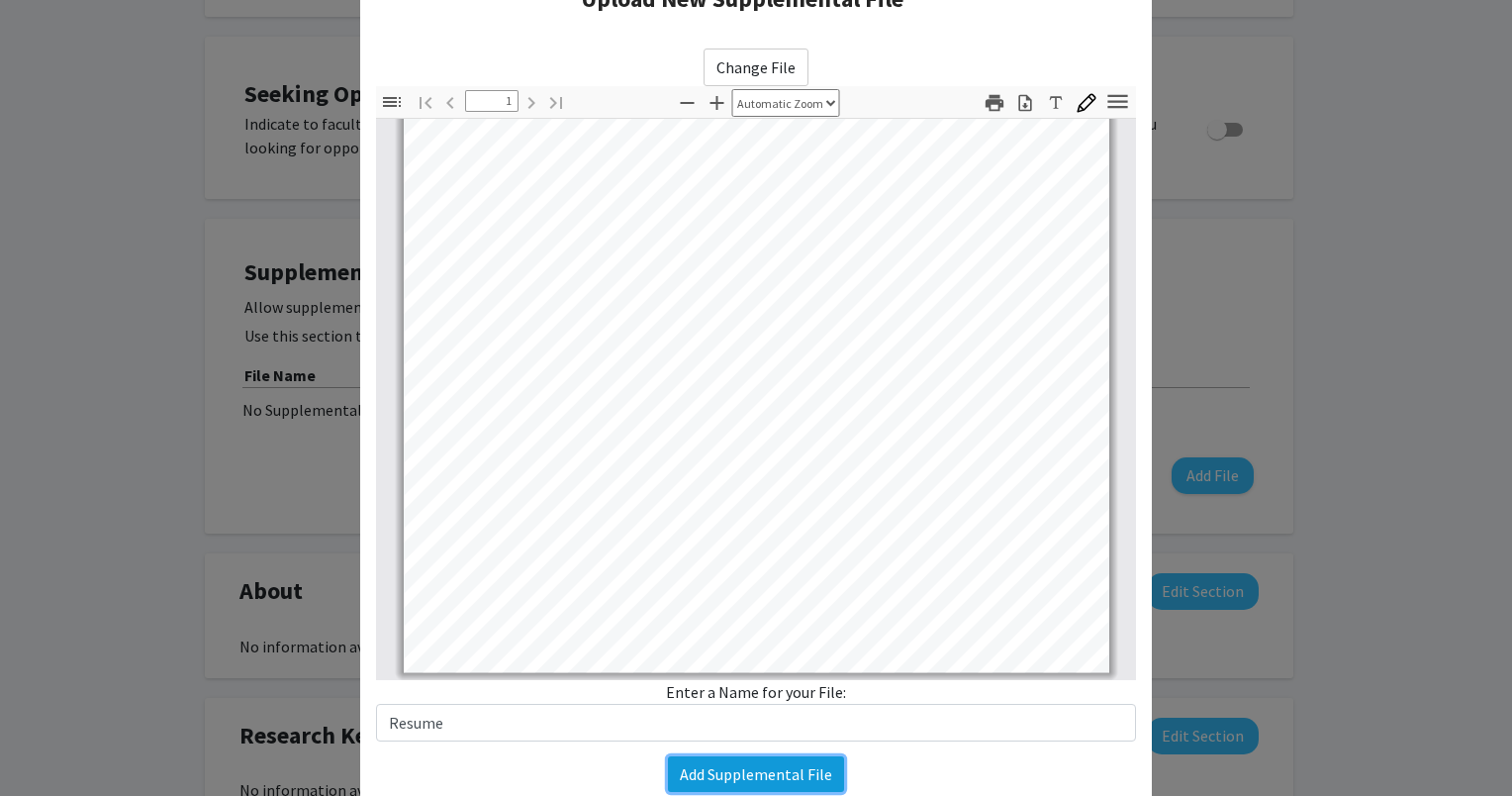 scroll, scrollTop: 141, scrollLeft: 0, axis: vertical 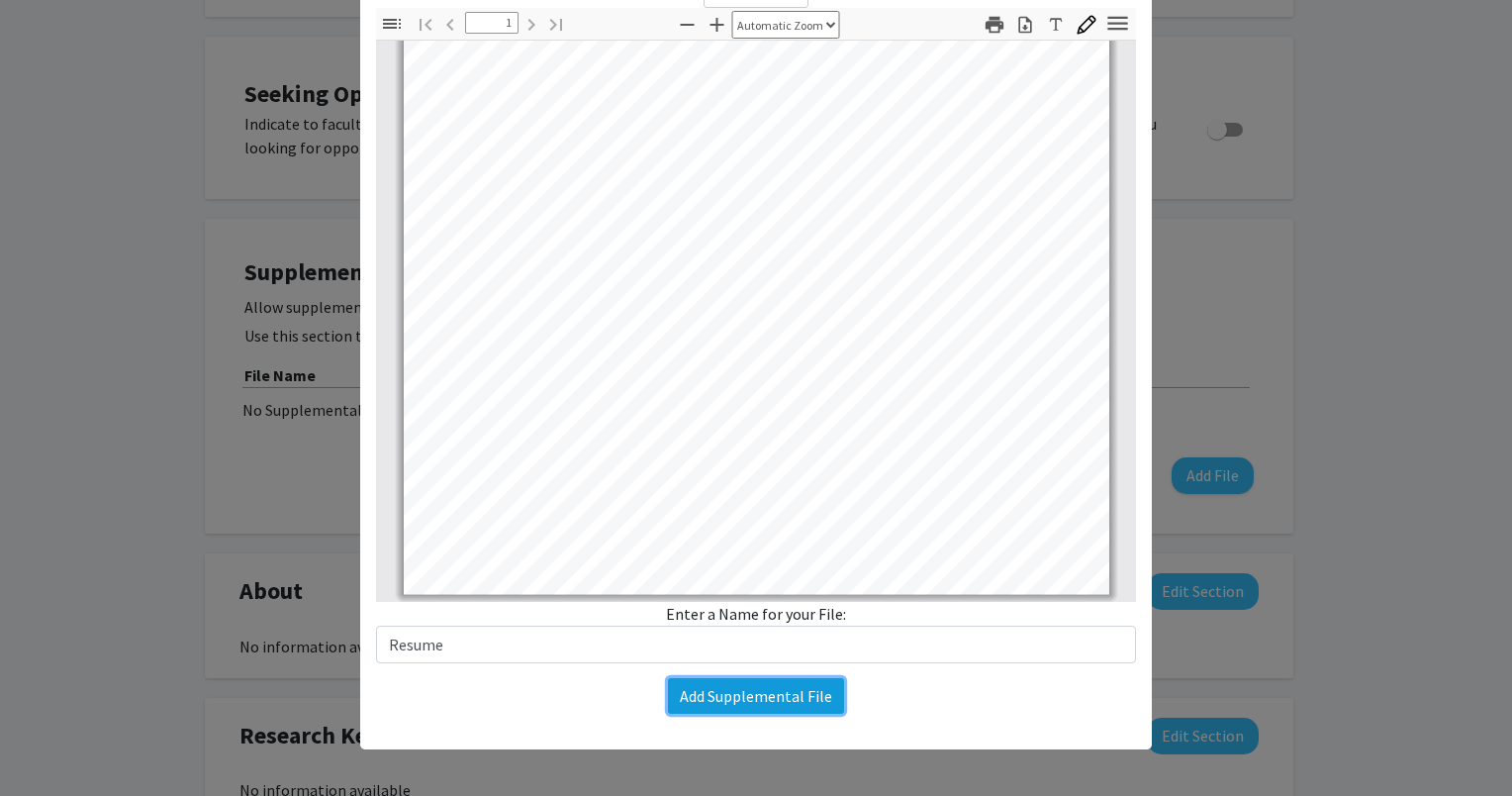 click on "Add Supplemental File" 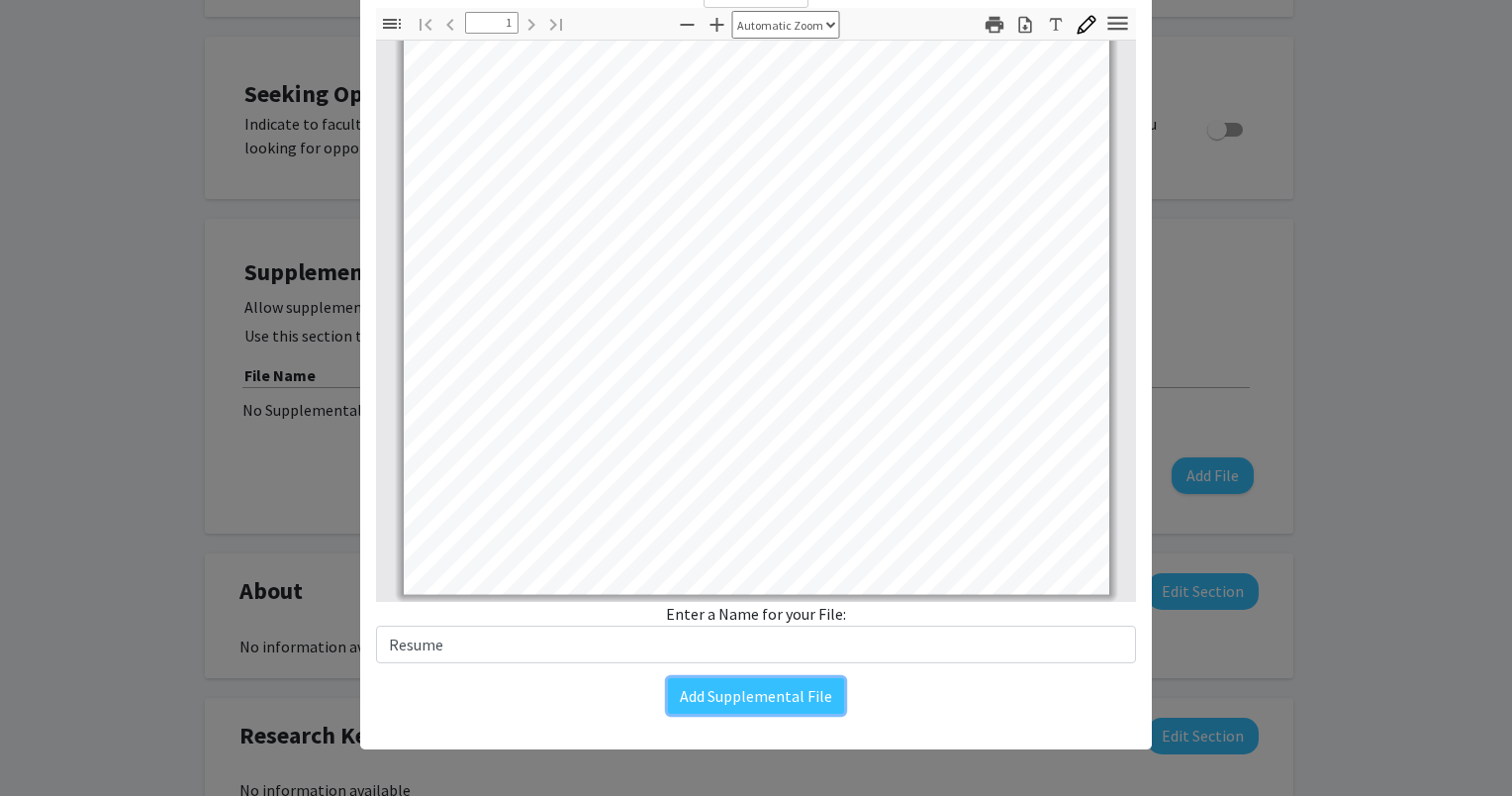 scroll, scrollTop: 0, scrollLeft: 0, axis: both 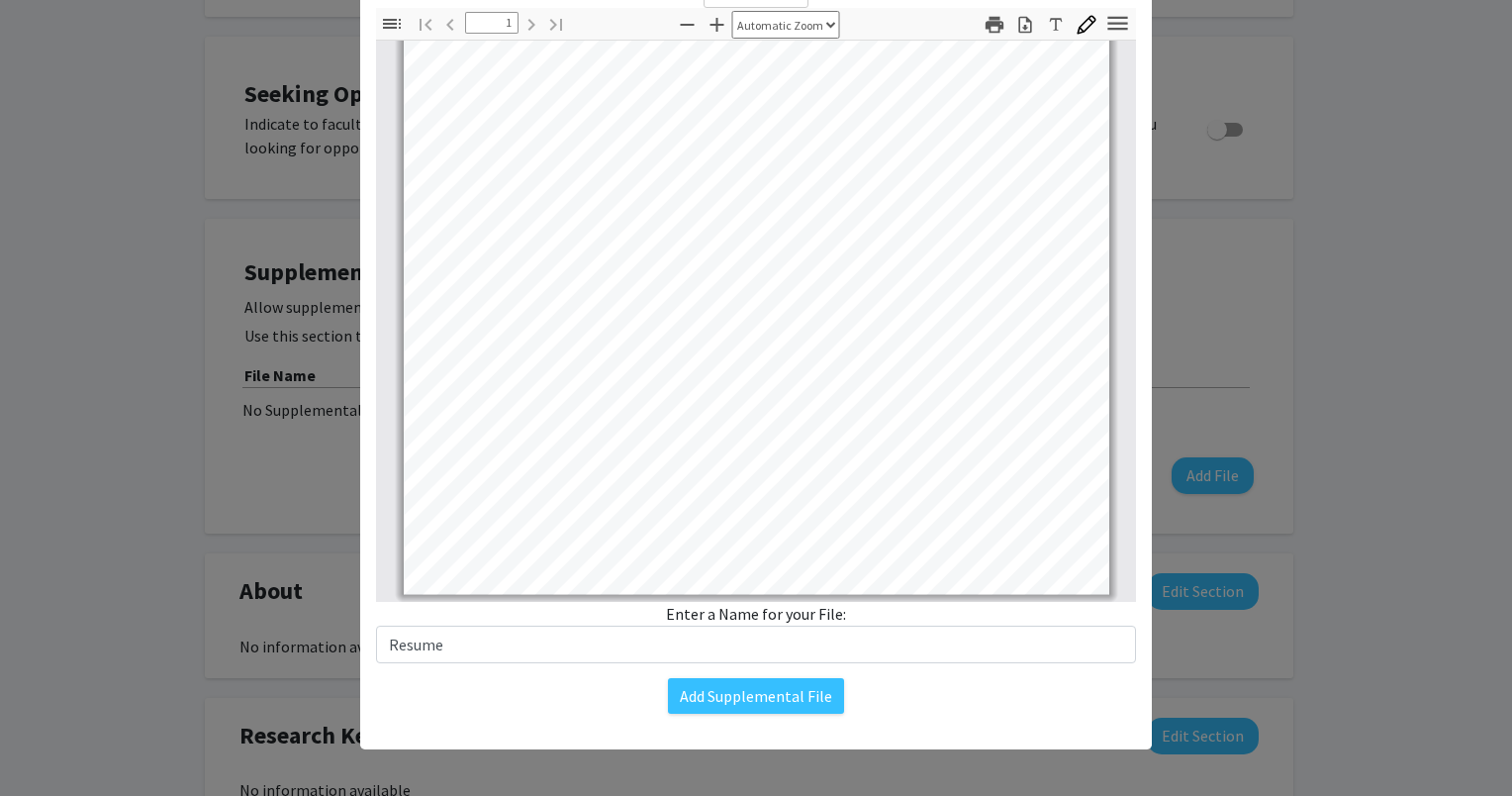 click on "Change File  Thumbnails Document Outline Attachments Layers Current Outline Item Toggle Sidebar Find Go to First Page Previous 1 of 1 Next Go to Last Page Zoom Out Zoom In Automatic Zoom Actual Size Page Fit Page Width 50% 100% 125% 150% 200% 300% 400% NaN% Hand Tool Text Selection Tool Presentation Mode Open Print Download Text Draw Tools Color #000000 Size Color #000000 Thickness Opacity Presentation Mode Open Print Download Go to First Page Previous Next Go to Last Page Rotate Clockwise Rotate Counterclockwise Text Selection Tool Hand Tool Page Scrolling Vertical Scrolling Horizontal Scrolling Wrapped Scrolling No Spreads Odd Spreads Even Spreads Document Properties… Multiple search terms. Each line is a search term. Previous Next Highlight All Match Case Current page only Pages (e.g. 6-10 or 2,4) Whole Words multiple search terms separated by word boundaries Ignore accents and diacritics Fuzzy search More Information Less Information Close Enter the password to open this PDF file. Cancel OK File name:" 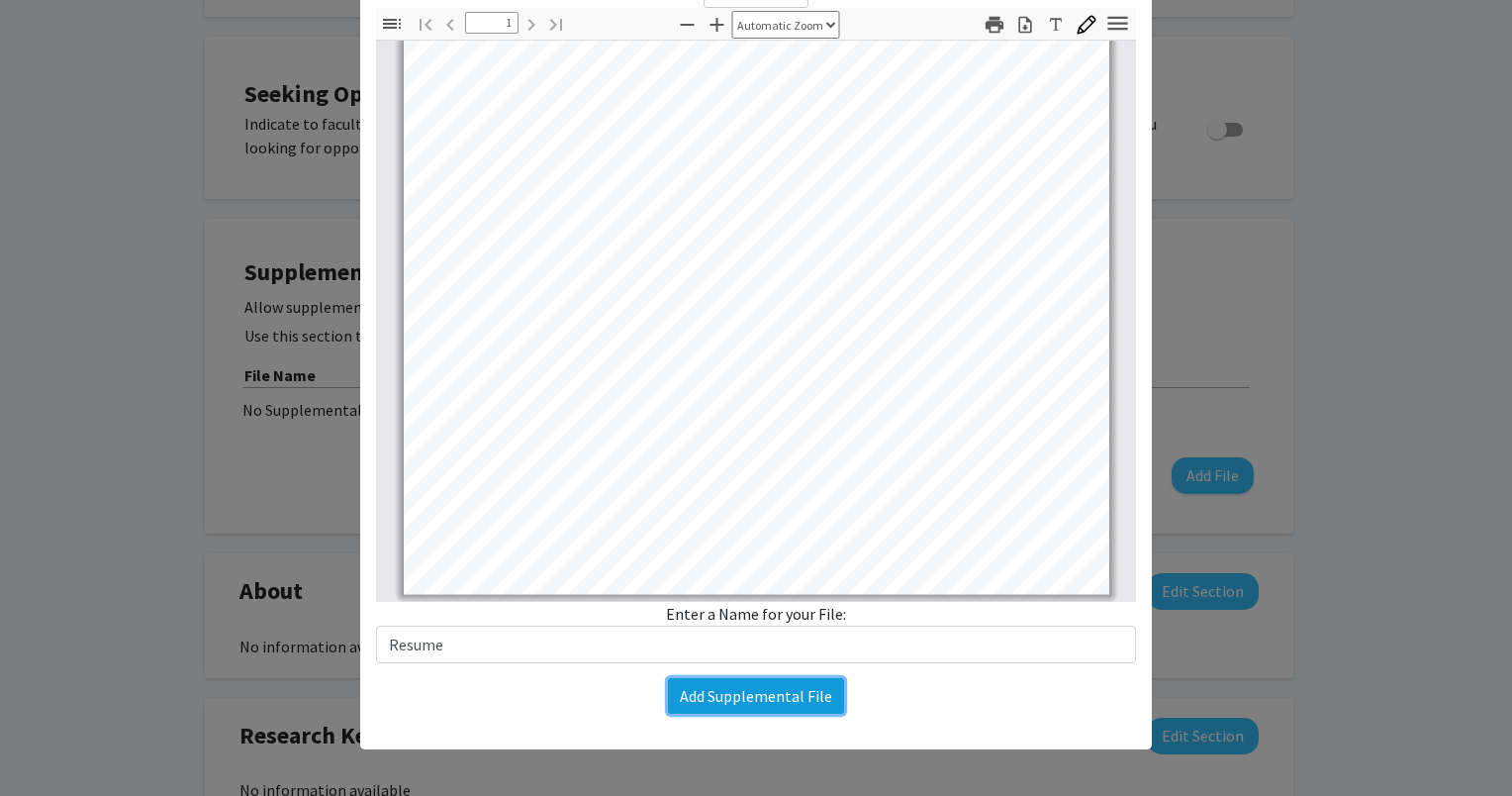click on "Add Supplemental File" 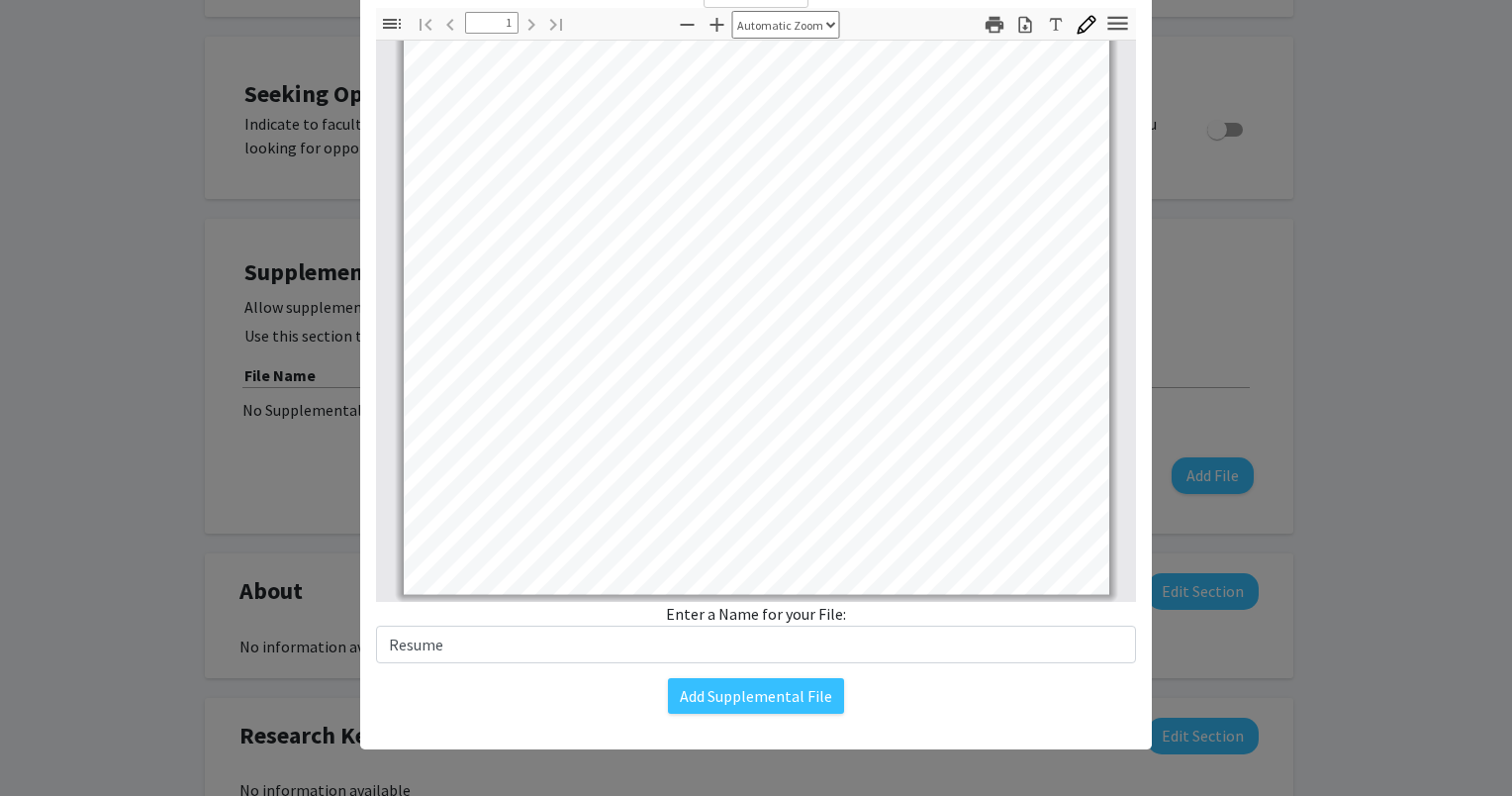 drag, startPoint x: 791, startPoint y: 738, endPoint x: 697, endPoint y: 641, distance: 135.0741 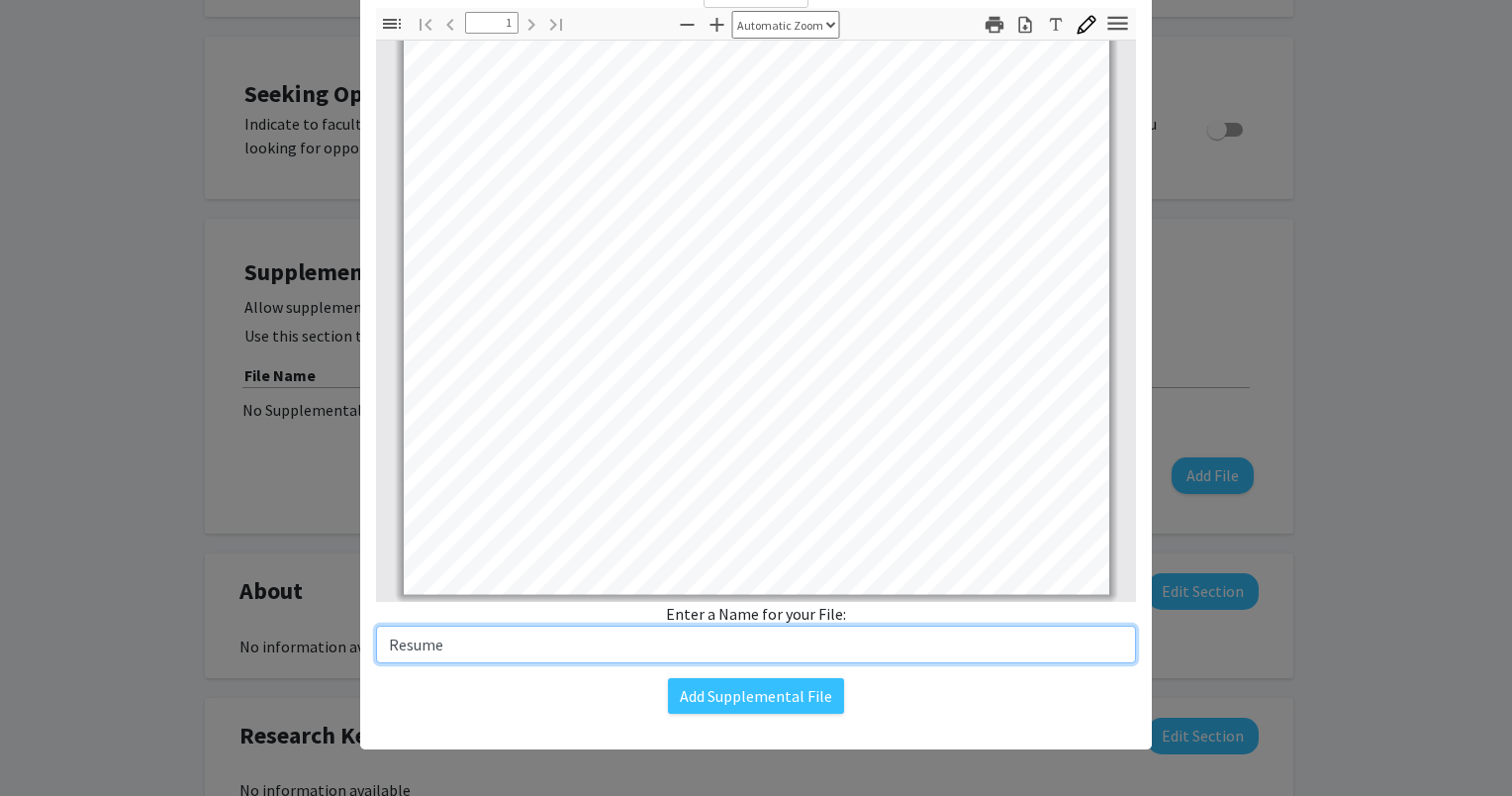 click on "Change File  Thumbnails Document Outline Attachments Layers Current Outline Item Toggle Sidebar Find Go to First Page Previous 1 of 1 Next Go to Last Page Zoom Out Zoom In Automatic Zoom Actual Size Page Fit Page Width 50% 100% 125% 150% 200% 300% 400% NaN% Hand Tool Text Selection Tool Presentation Mode Open Print Download Text Draw Tools Color #000000 Size Color #000000 Thickness Opacity Presentation Mode Open Print Download Go to First Page Previous Next Go to Last Page Rotate Clockwise Rotate Counterclockwise Text Selection Tool Hand Tool Page Scrolling Vertical Scrolling Horizontal Scrolling Wrapped Scrolling No Spreads Odd Spreads Even Spreads Document Properties… Multiple search terms. Each line is a search term. Previous Next Highlight All Match Case Current page only Pages (e.g. 6-10 or 2,4) Whole Words multiple search terms separated by word boundaries Ignore accents and diacritics Fuzzy search More Information Less Information Close Enter the password to open this PDF file. Cancel OK File name:" 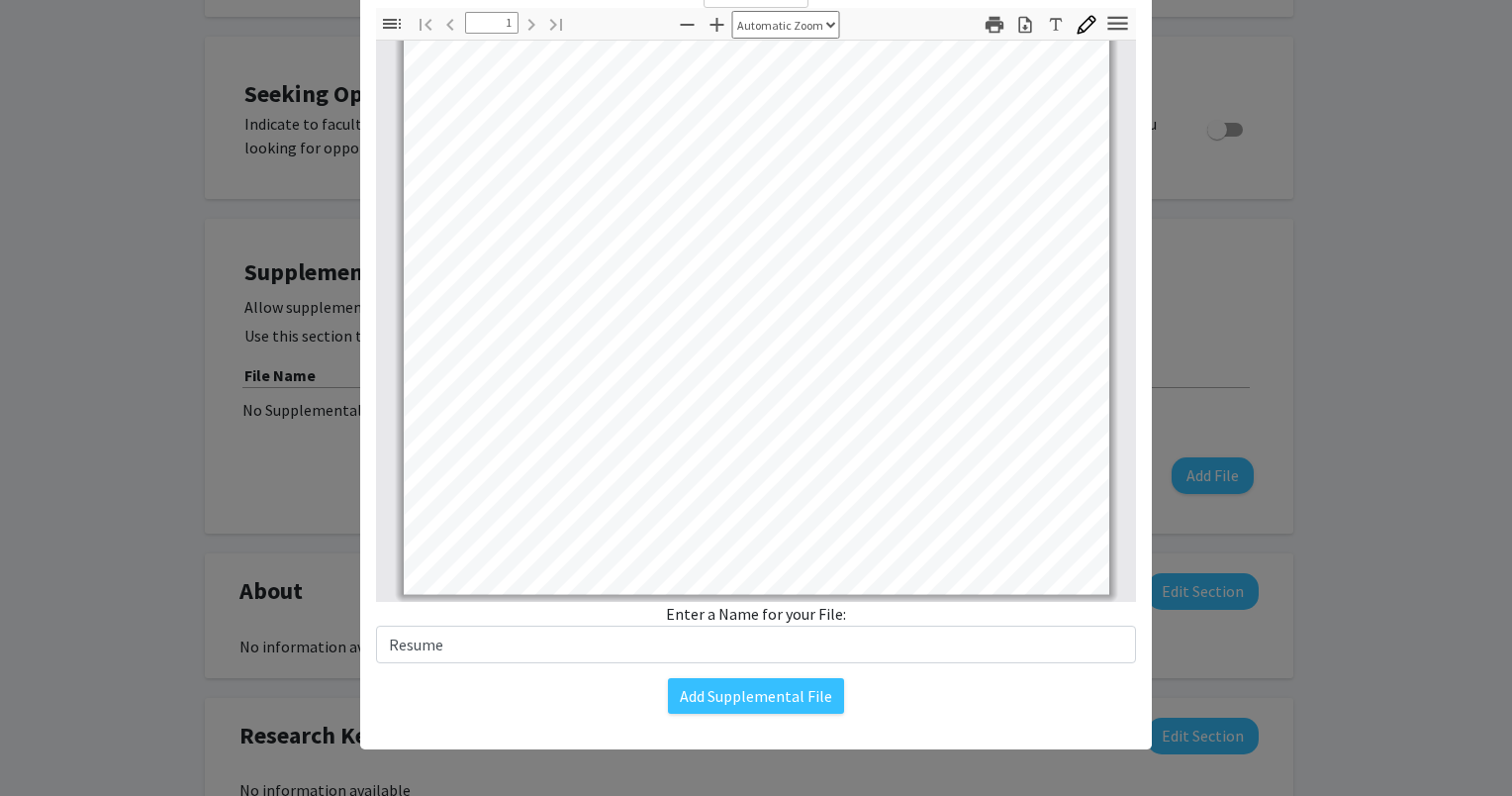 scroll, scrollTop: 0, scrollLeft: 0, axis: both 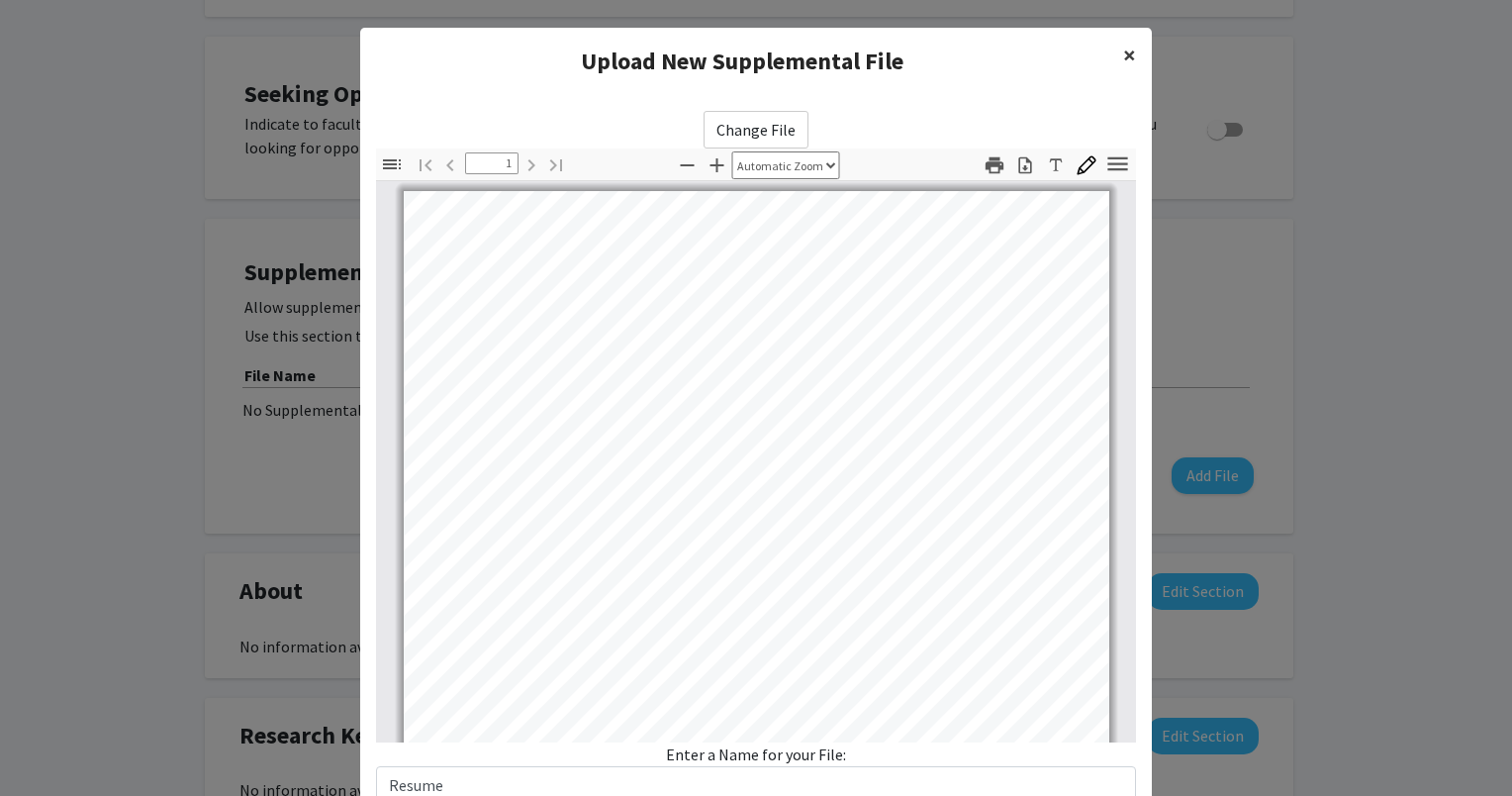 click on "×" 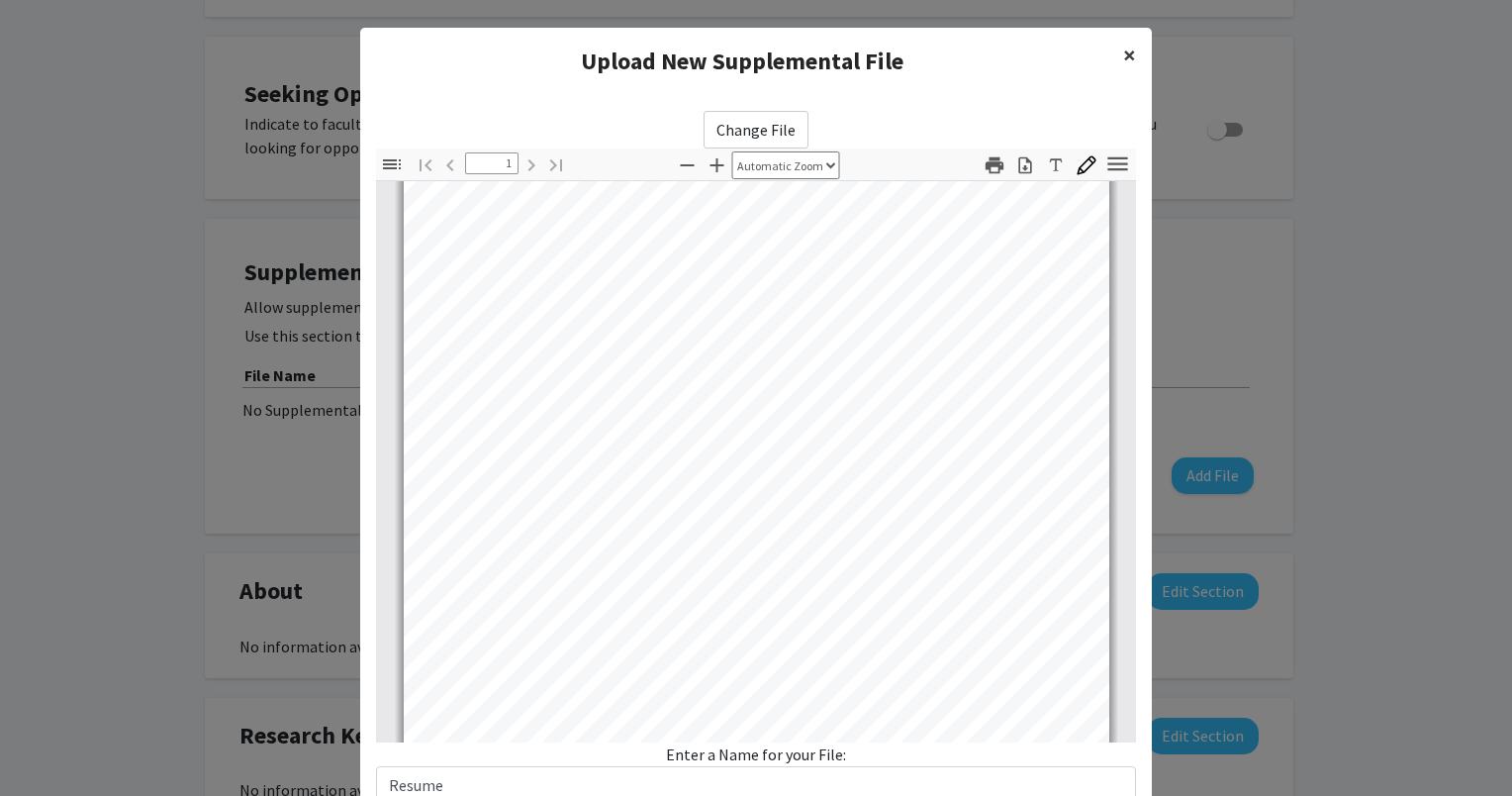 scroll, scrollTop: 0, scrollLeft: 0, axis: both 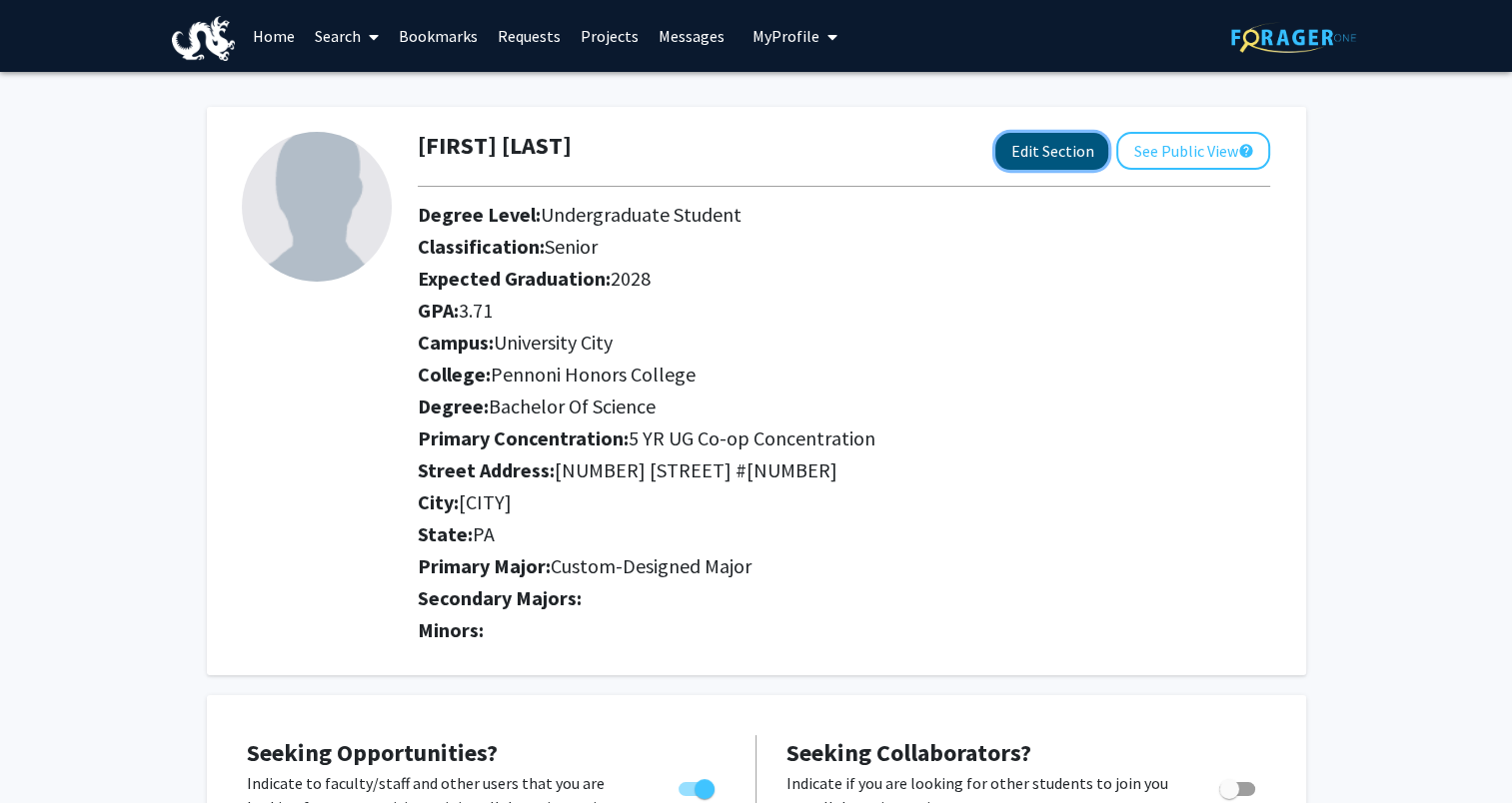 click on "Edit Section" 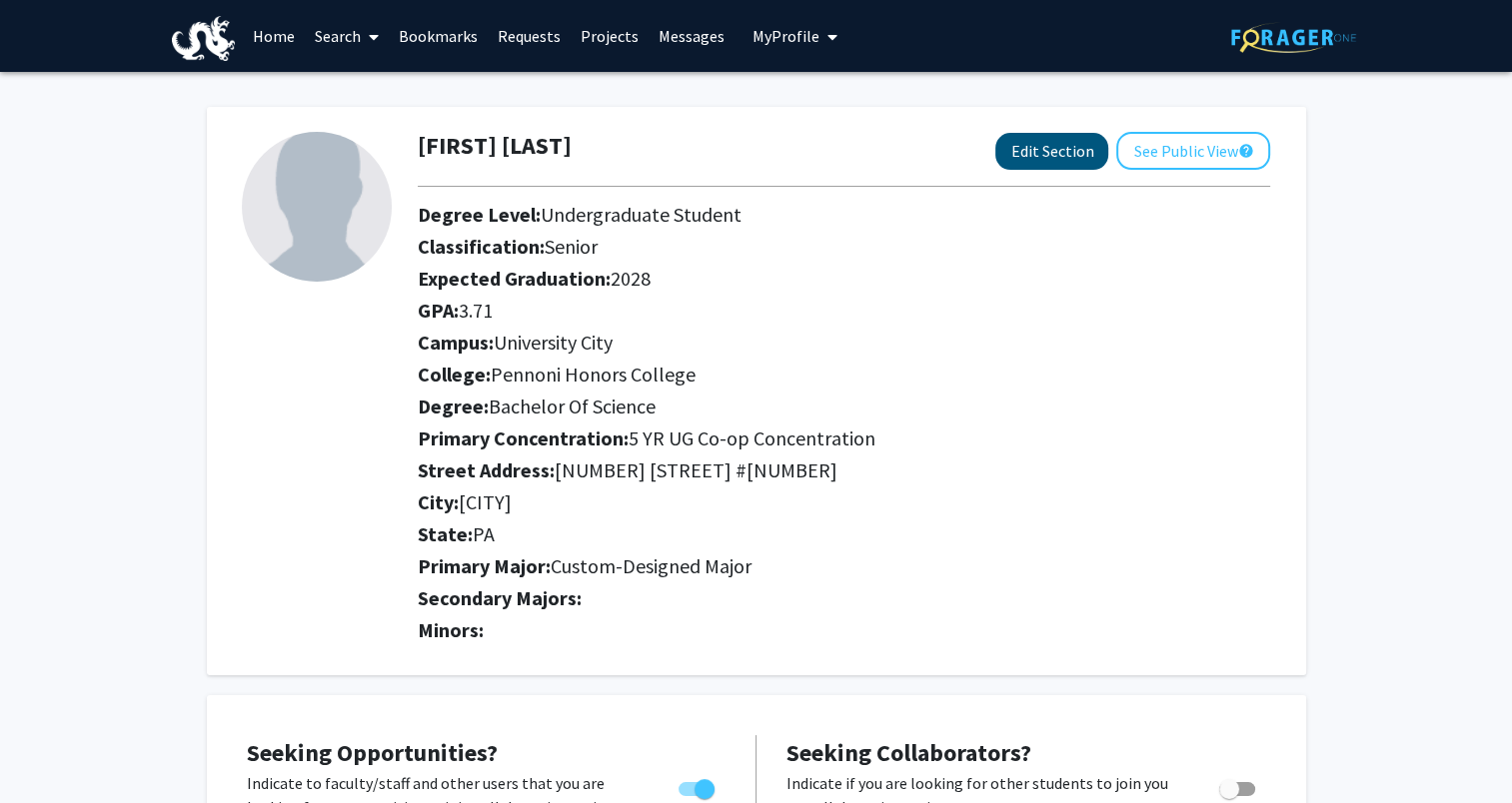 select on "senior" 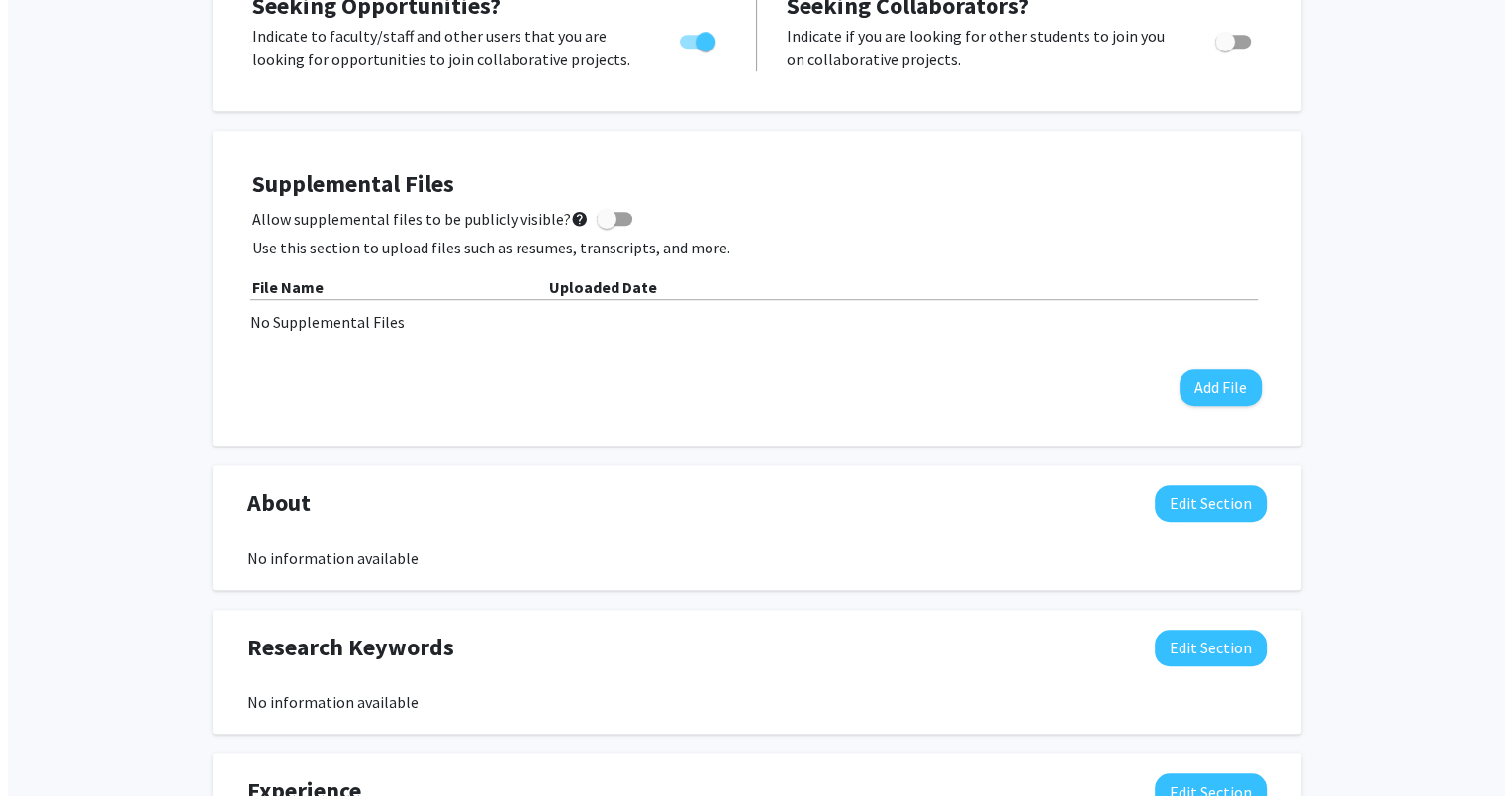 scroll, scrollTop: 1200, scrollLeft: 0, axis: vertical 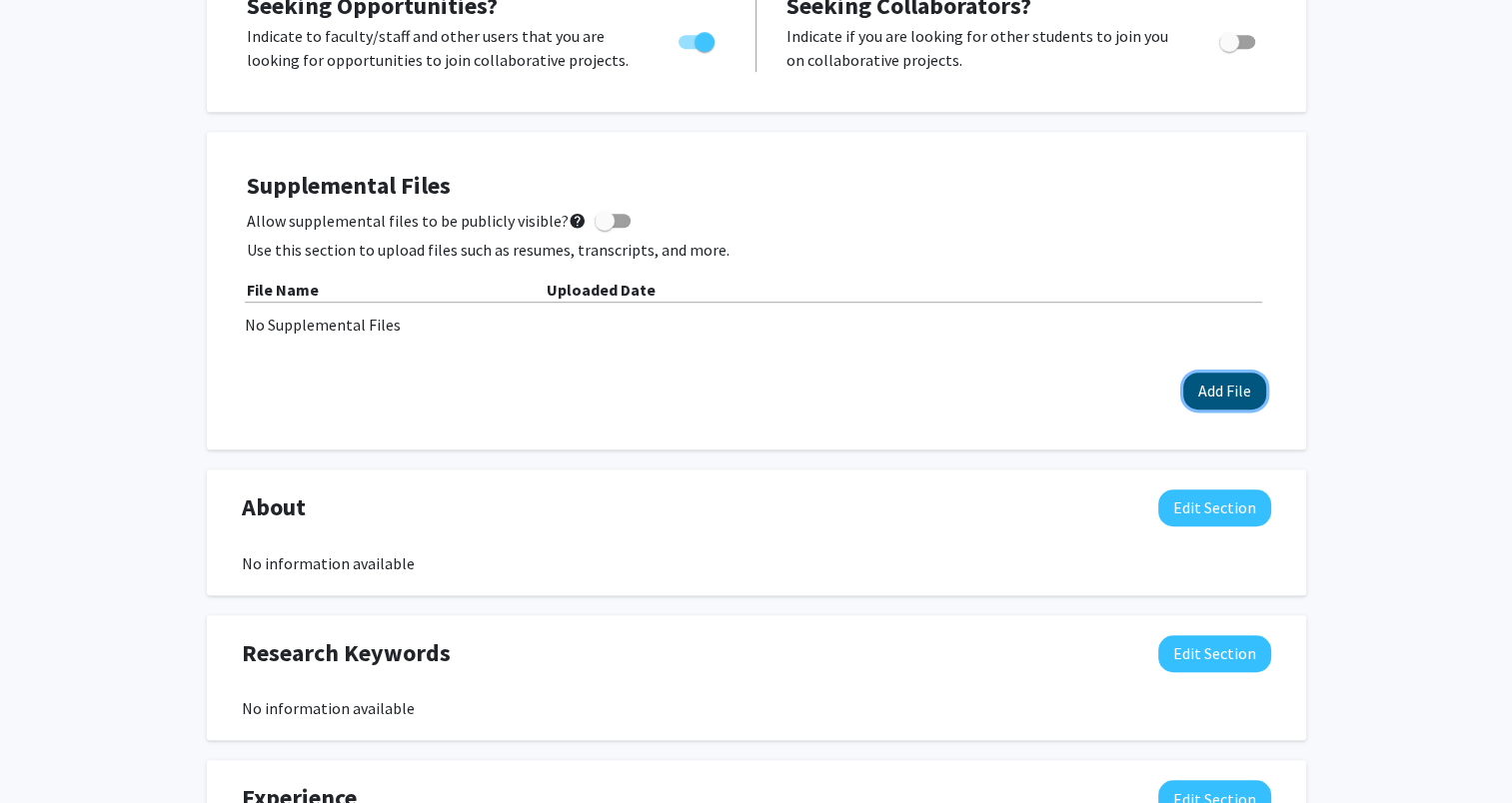 click on "Add File" 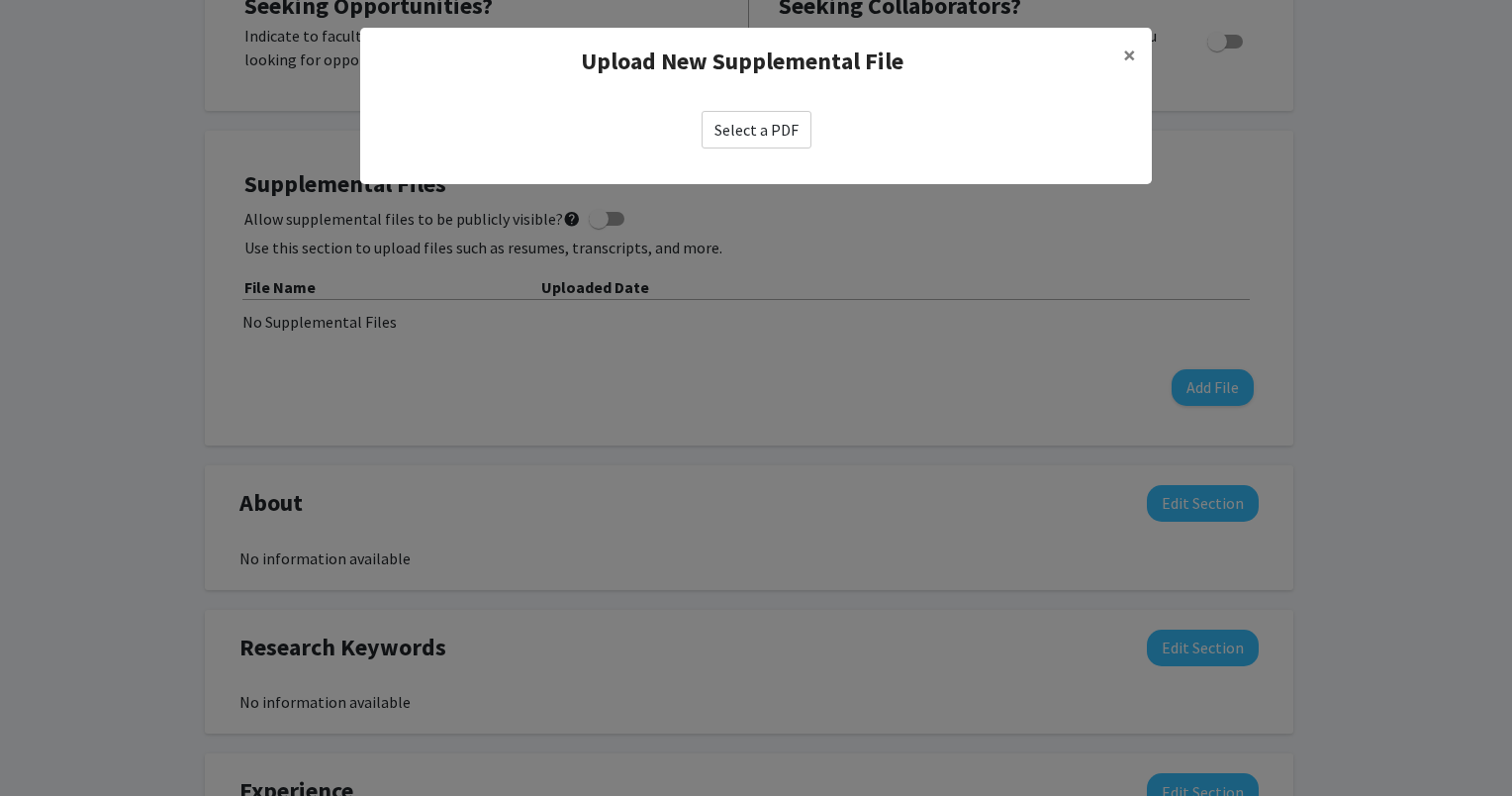 click on "Select a PDF" 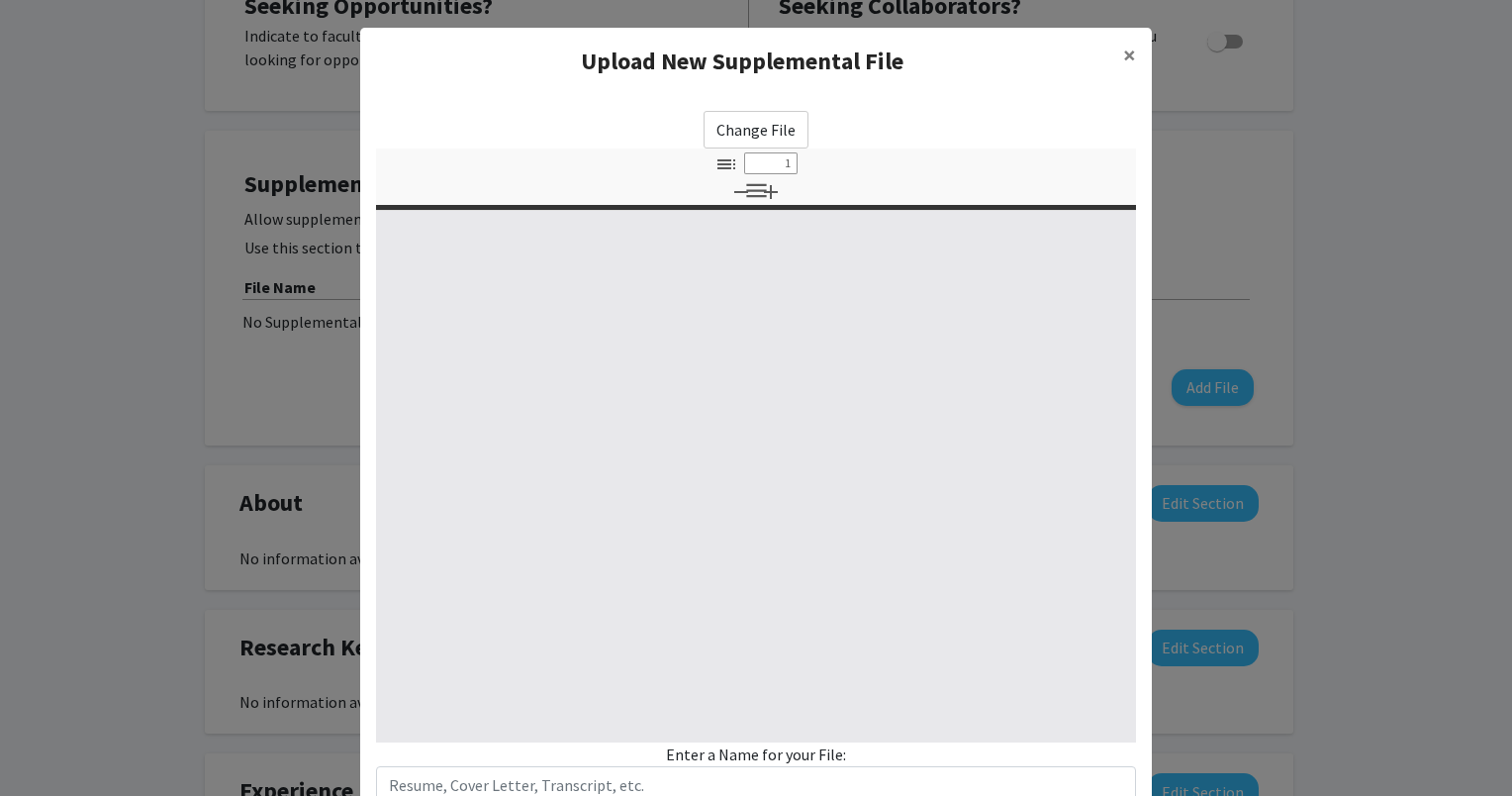select on "custom" 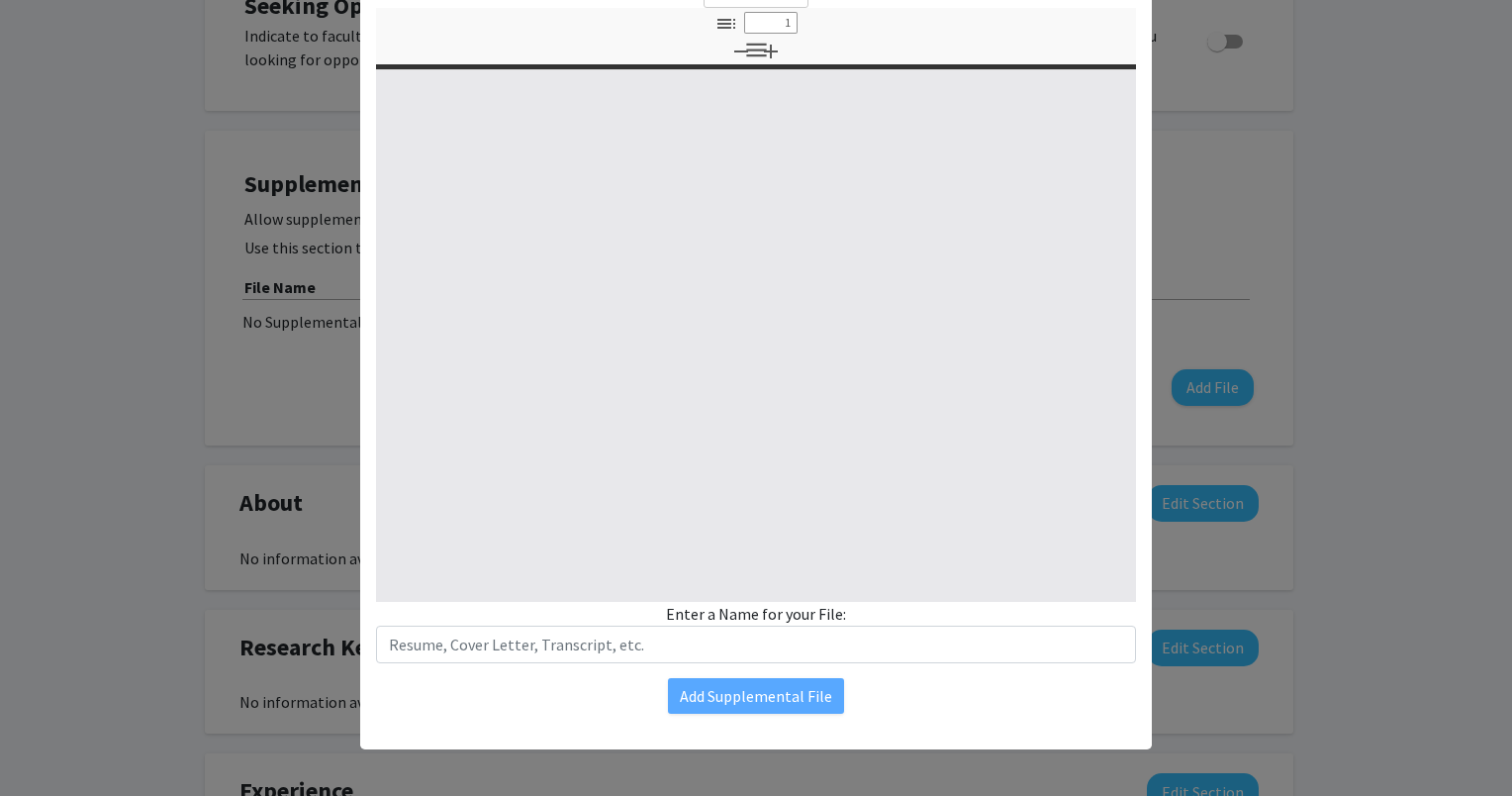 type on "0" 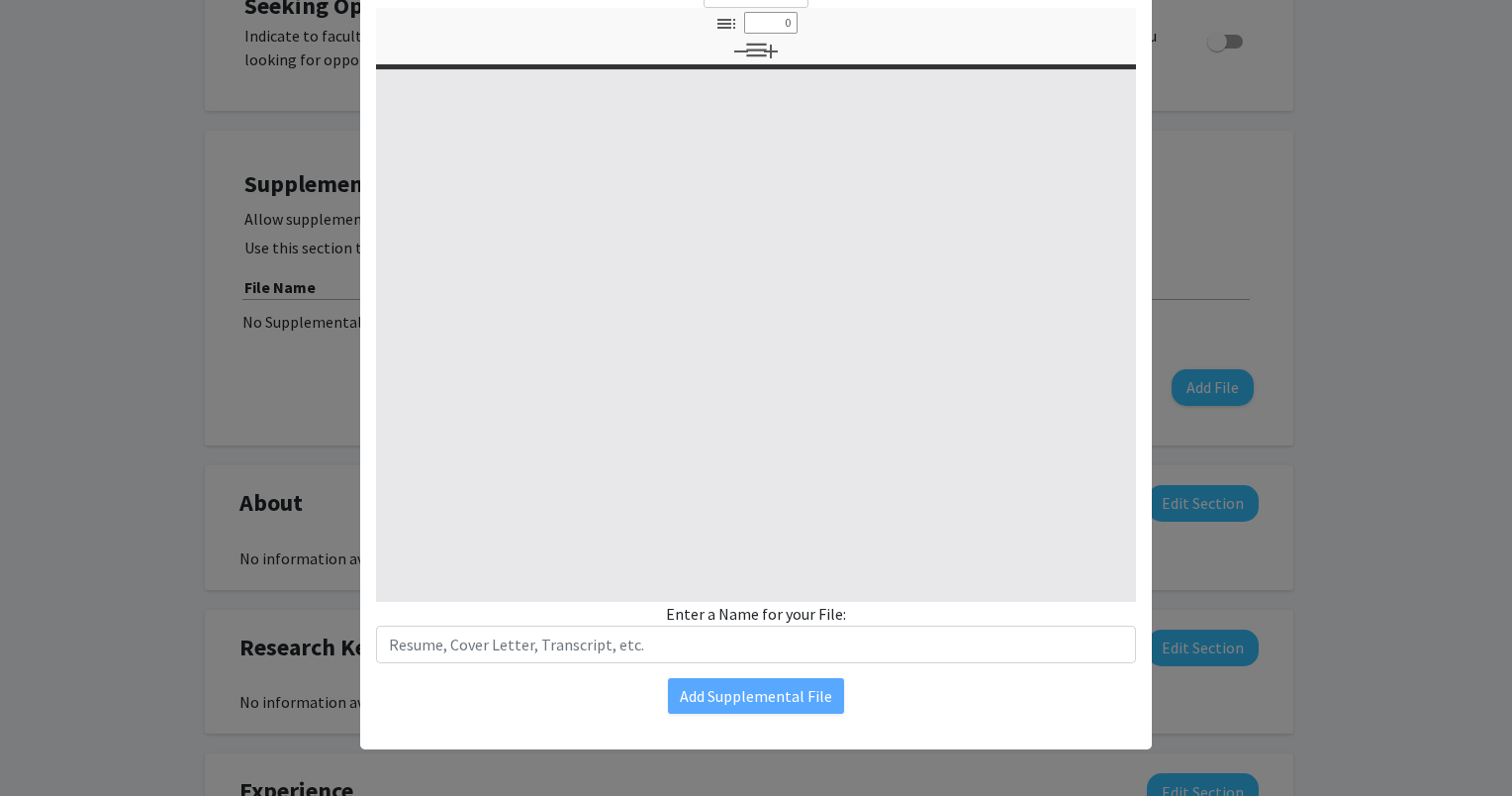 select on "custom" 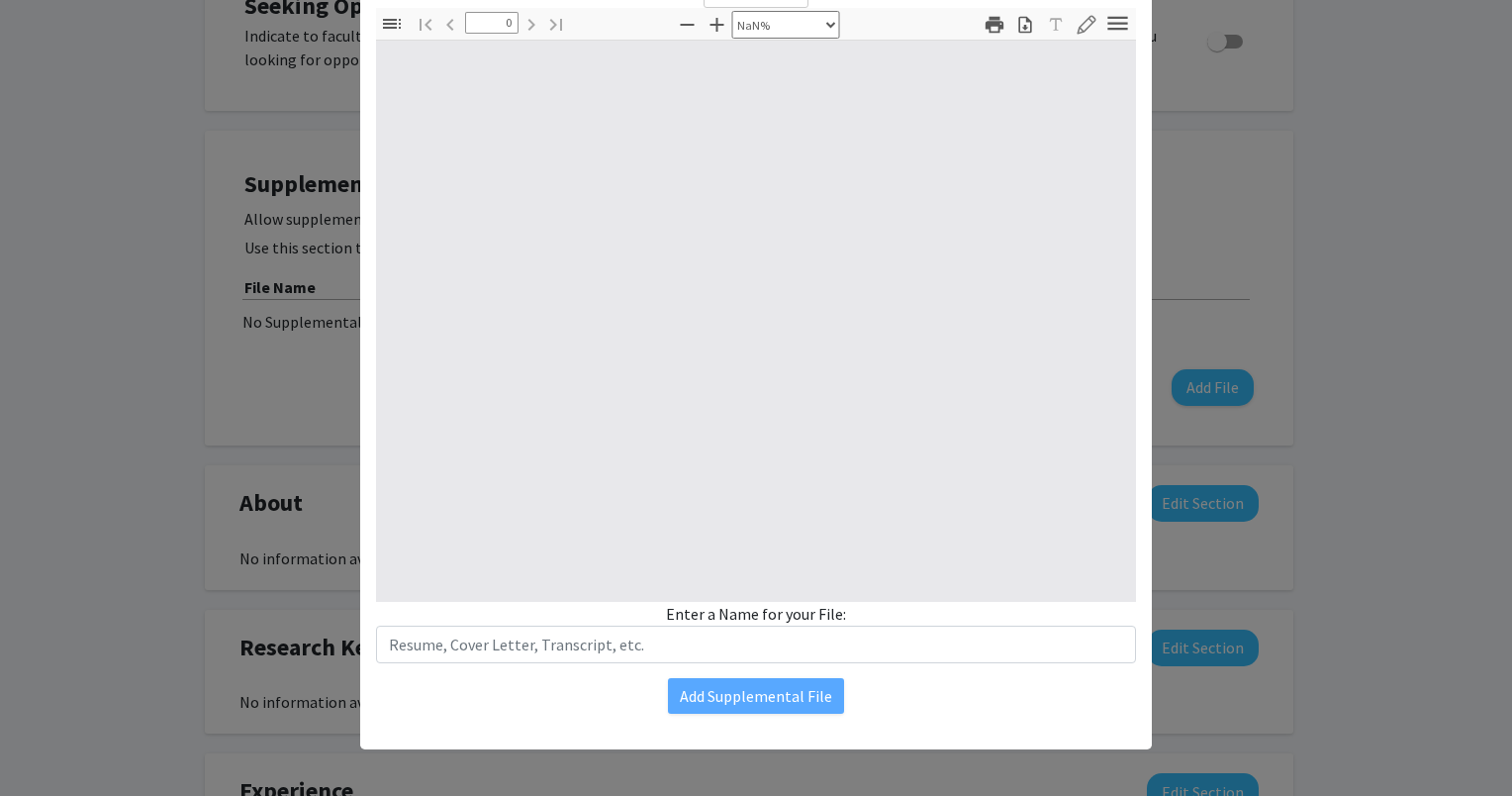 type on "1" 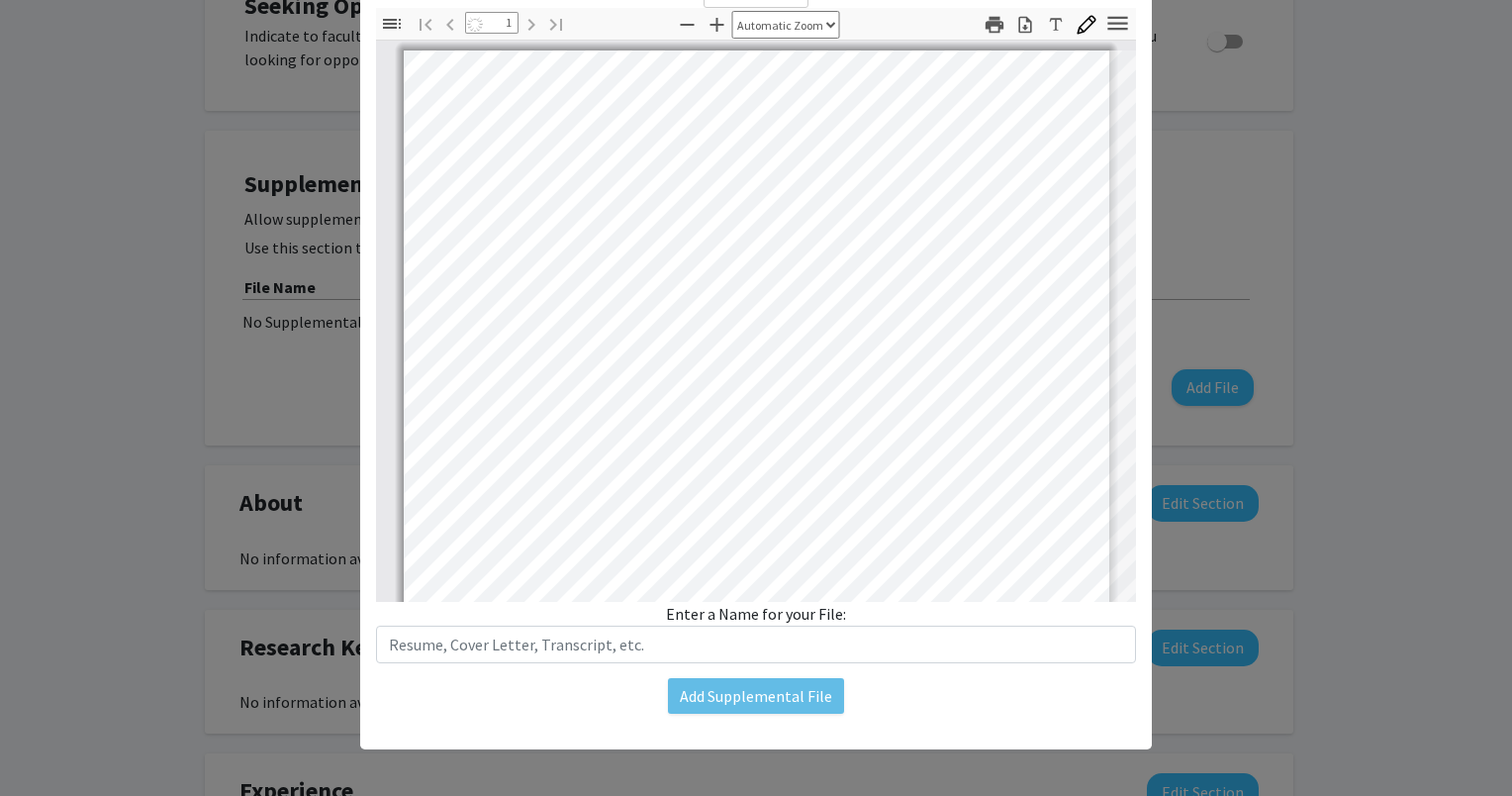 select on "auto" 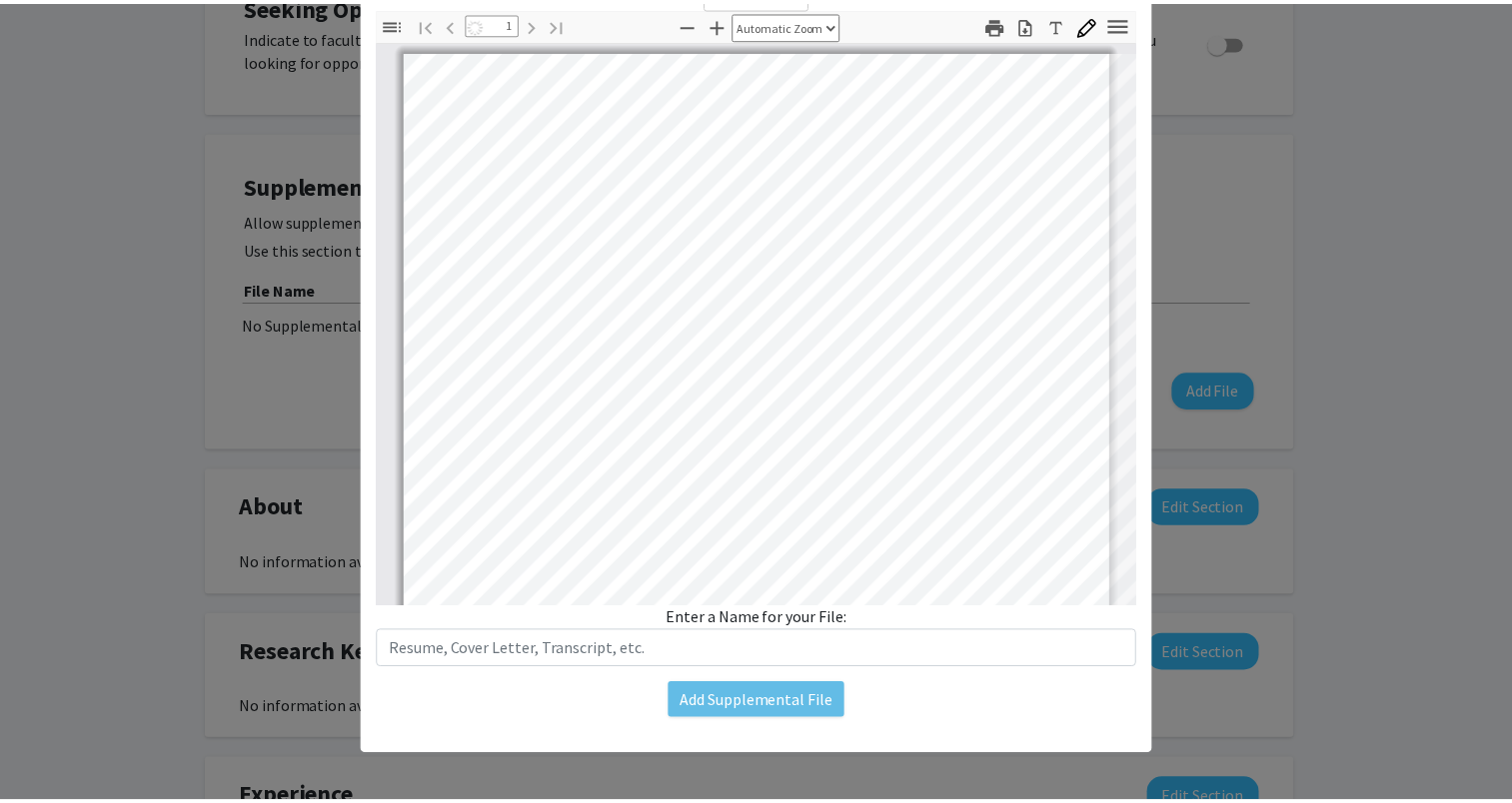 scroll, scrollTop: 0, scrollLeft: 0, axis: both 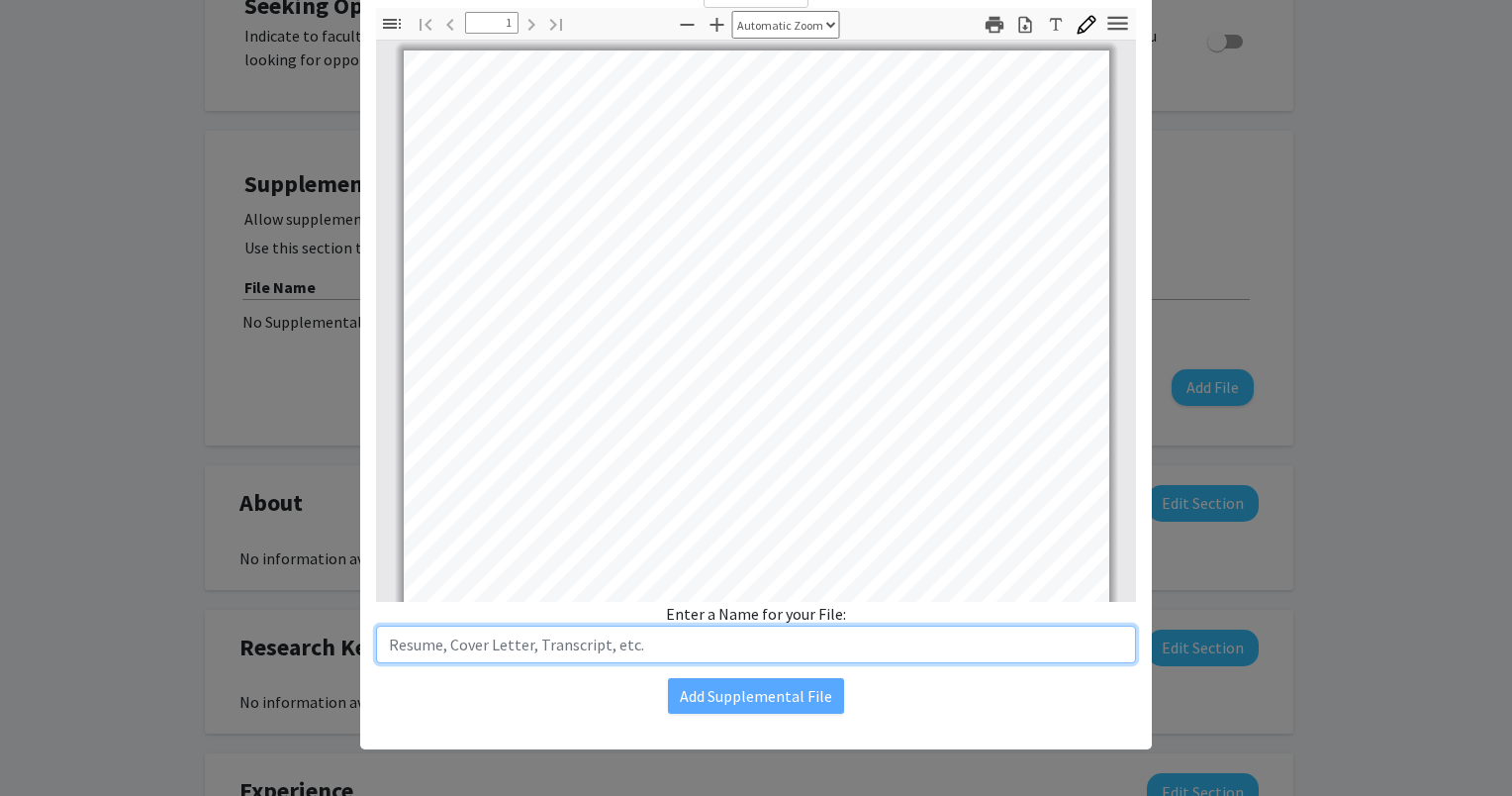 click at bounding box center [756, 645] 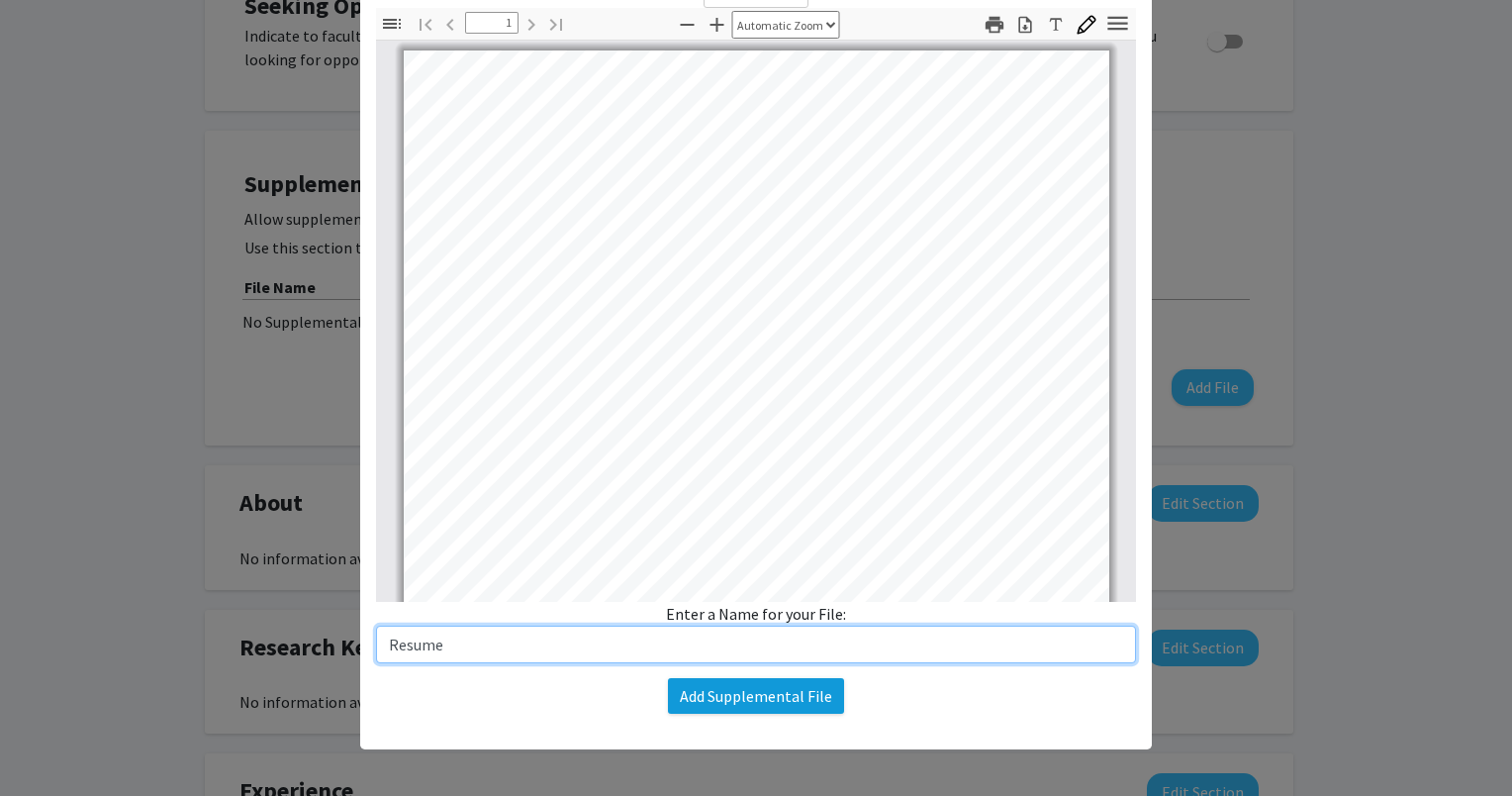 type on "Resume" 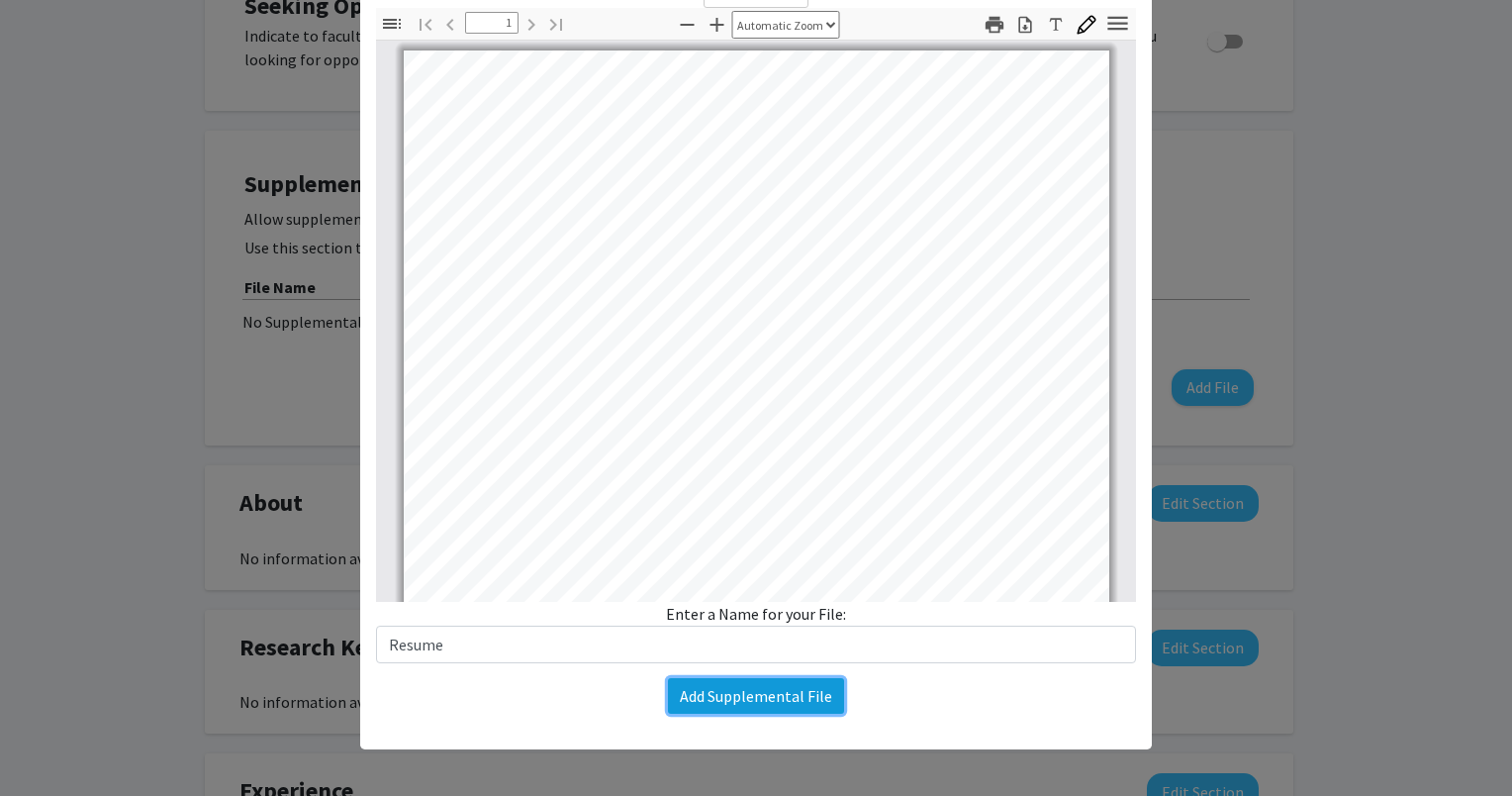 click on "Add Supplemental File" 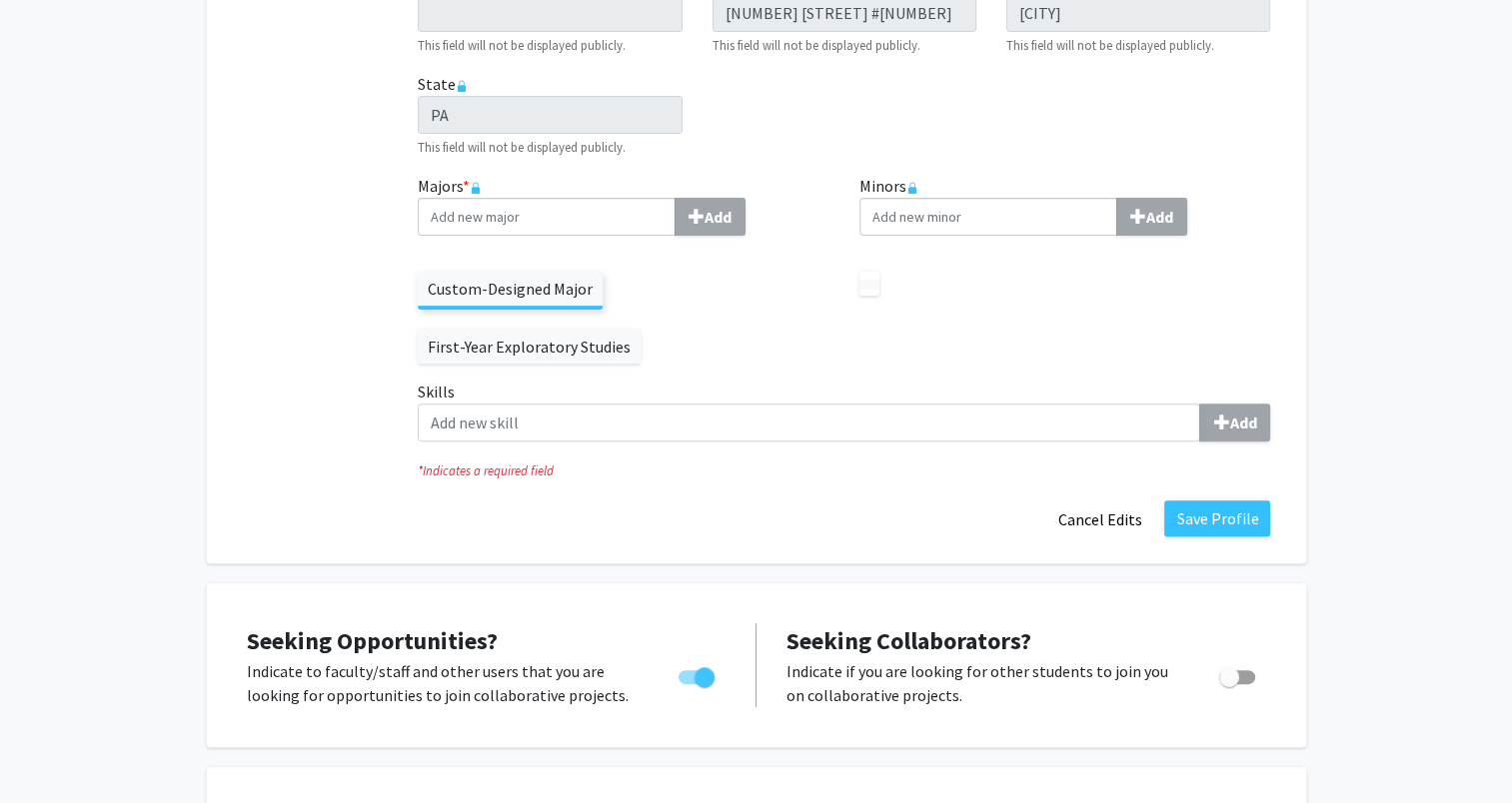 scroll, scrollTop: 574, scrollLeft: 0, axis: vertical 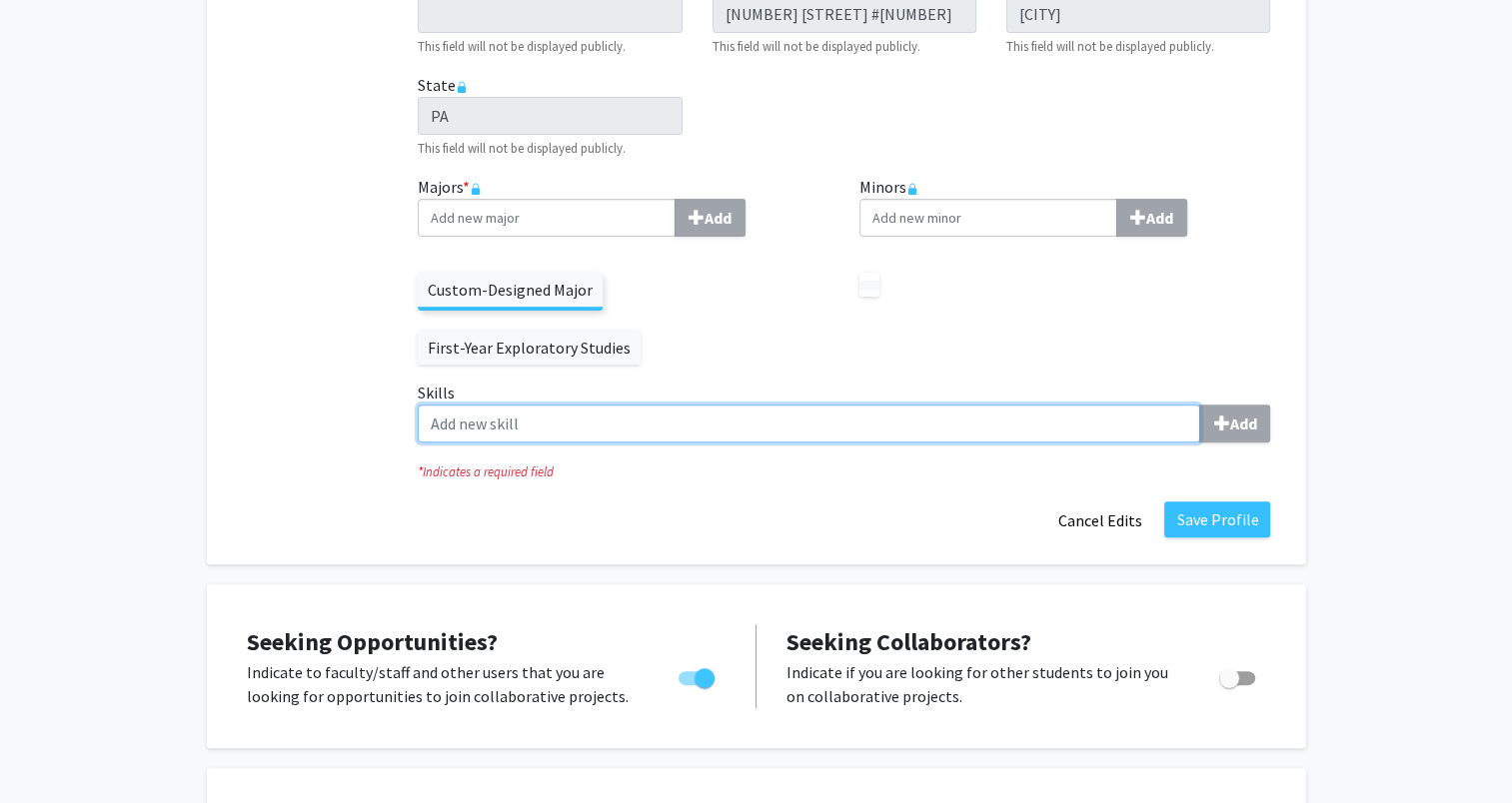 click on "Skills Add" 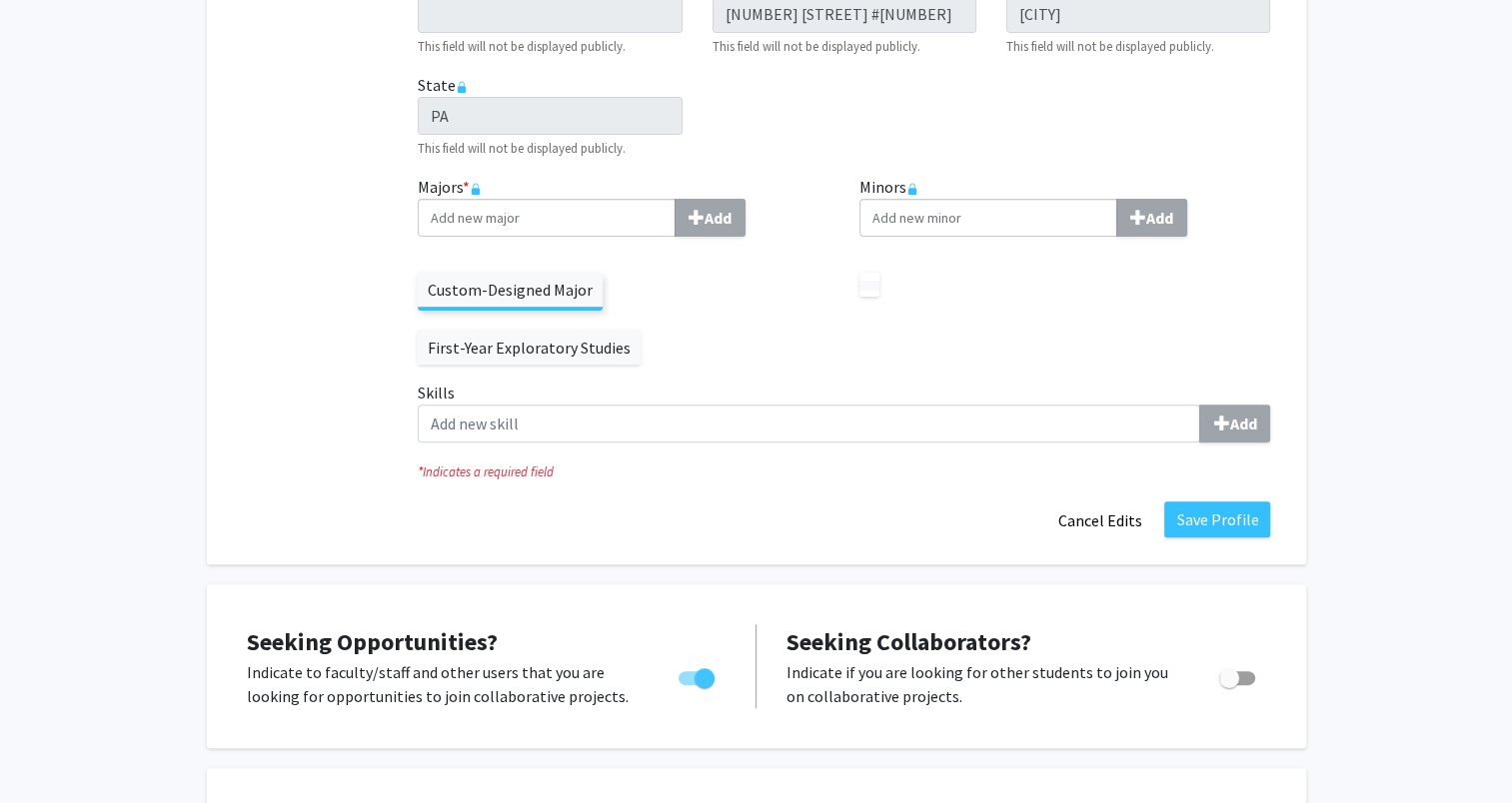 click on "Please upload a profile picture with approximately a 1:1 aspect ratio and with your face centered. Images must be formatted as JPEG or PNG and under 10MB in size. First Name * required [FIRST] Last Name * required [LAST] Degree Level * required Undergraduate Student Classification required --- First-year Sophomore Junior Senior Postbaccalaureate Certificate Year of Graduation required --- 2020 2021 2022 2023 2024 2025 2026 GPA required 3.71 This field will not be displayed publicly. Level required --- Undergraduate Quarter Undergraduate Semester This field will not be displayed publicly. Campus required --- Center City Delaware County Community Coll Online Queen Lane University City This field will not be displayed publicly. College required --- Antoinette Westphal COMAD Arts And Sciences Bennett S. LeBow Coll. Of Bus. COM Sch BiomedSci & Prof Stud Close Sch Of Entrepreneurship Col Of Computing & Informatics *" 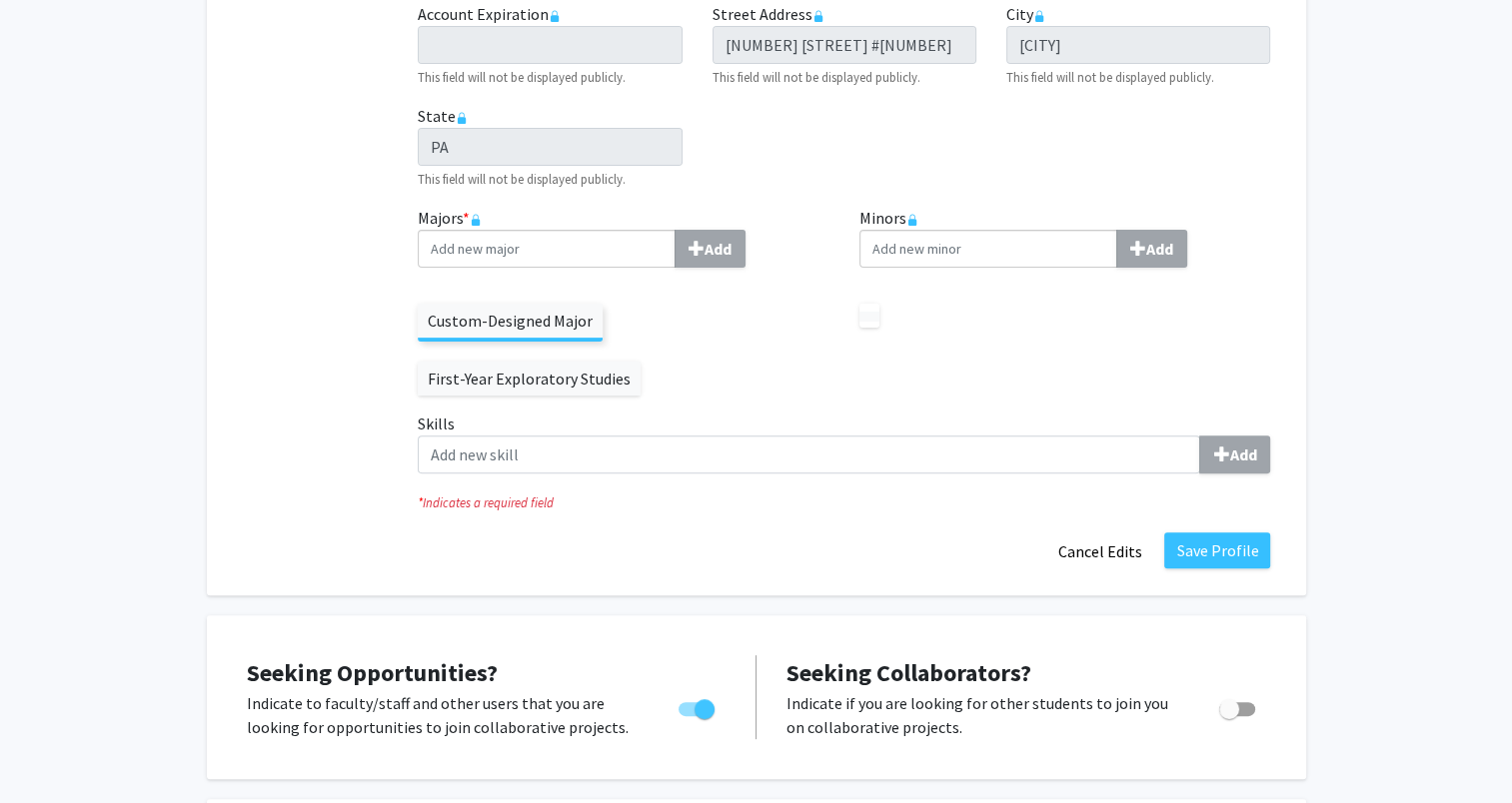 scroll, scrollTop: 539, scrollLeft: 0, axis: vertical 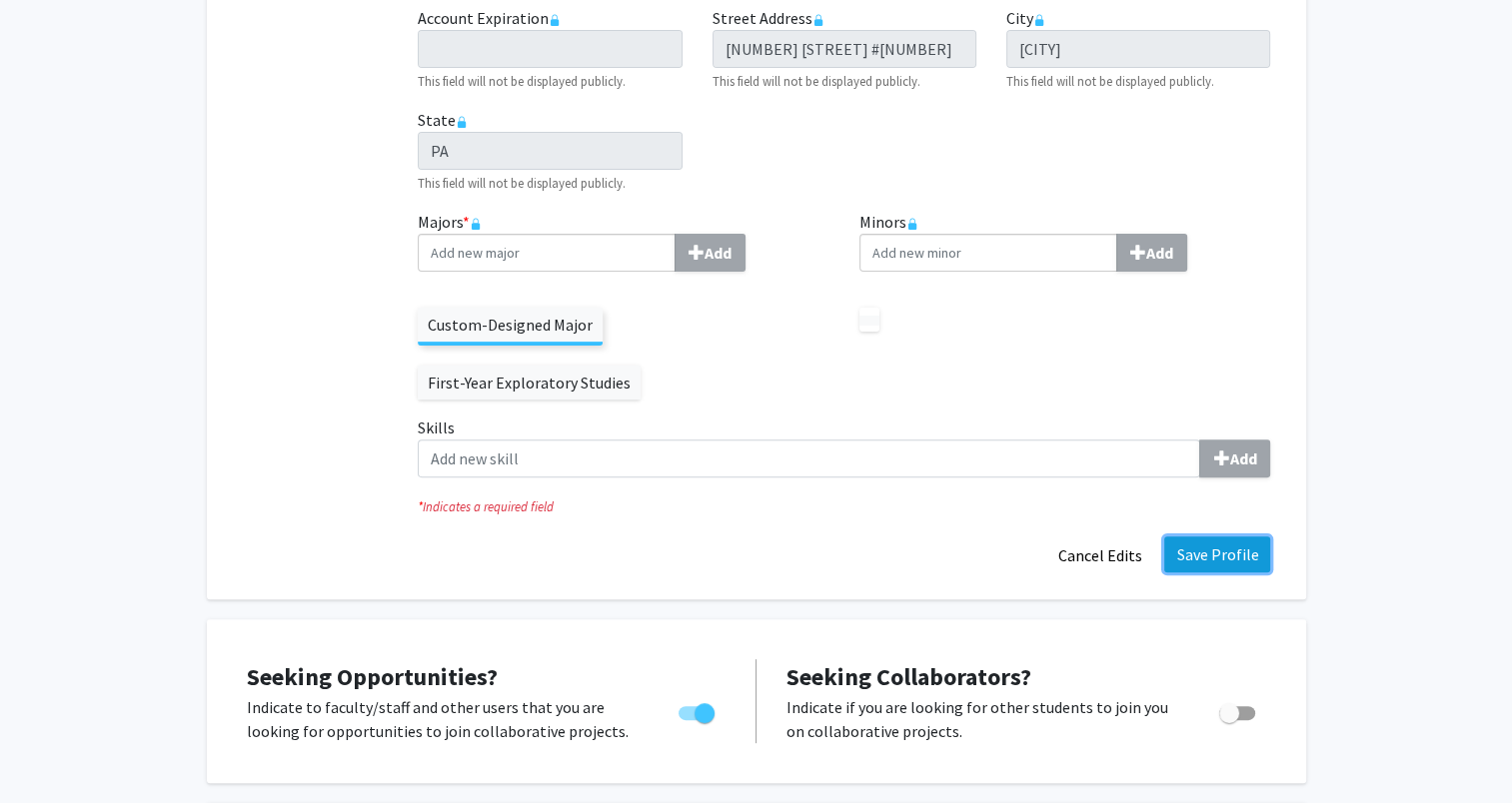 click on "Save Profile" 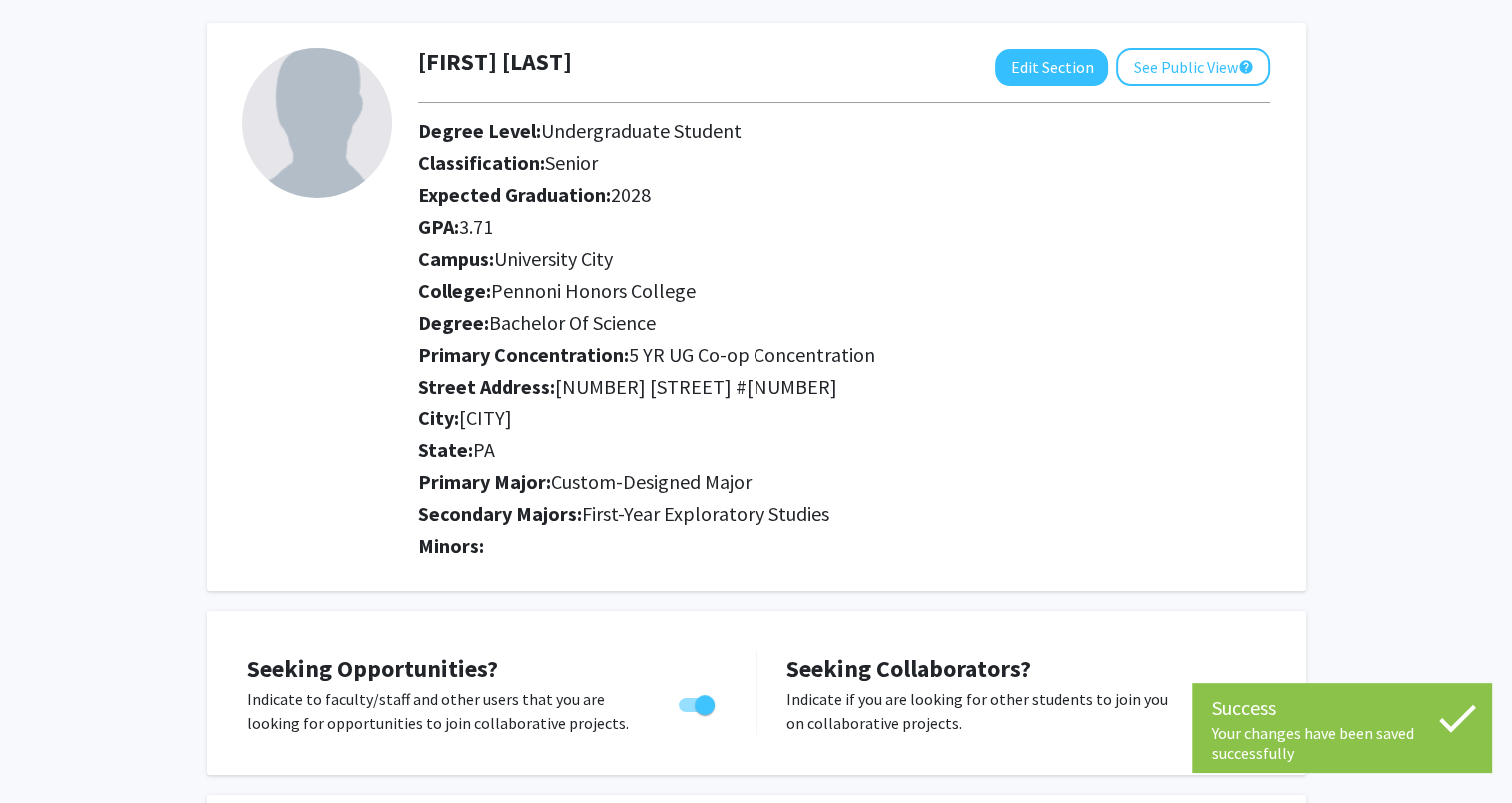 scroll, scrollTop: 0, scrollLeft: 0, axis: both 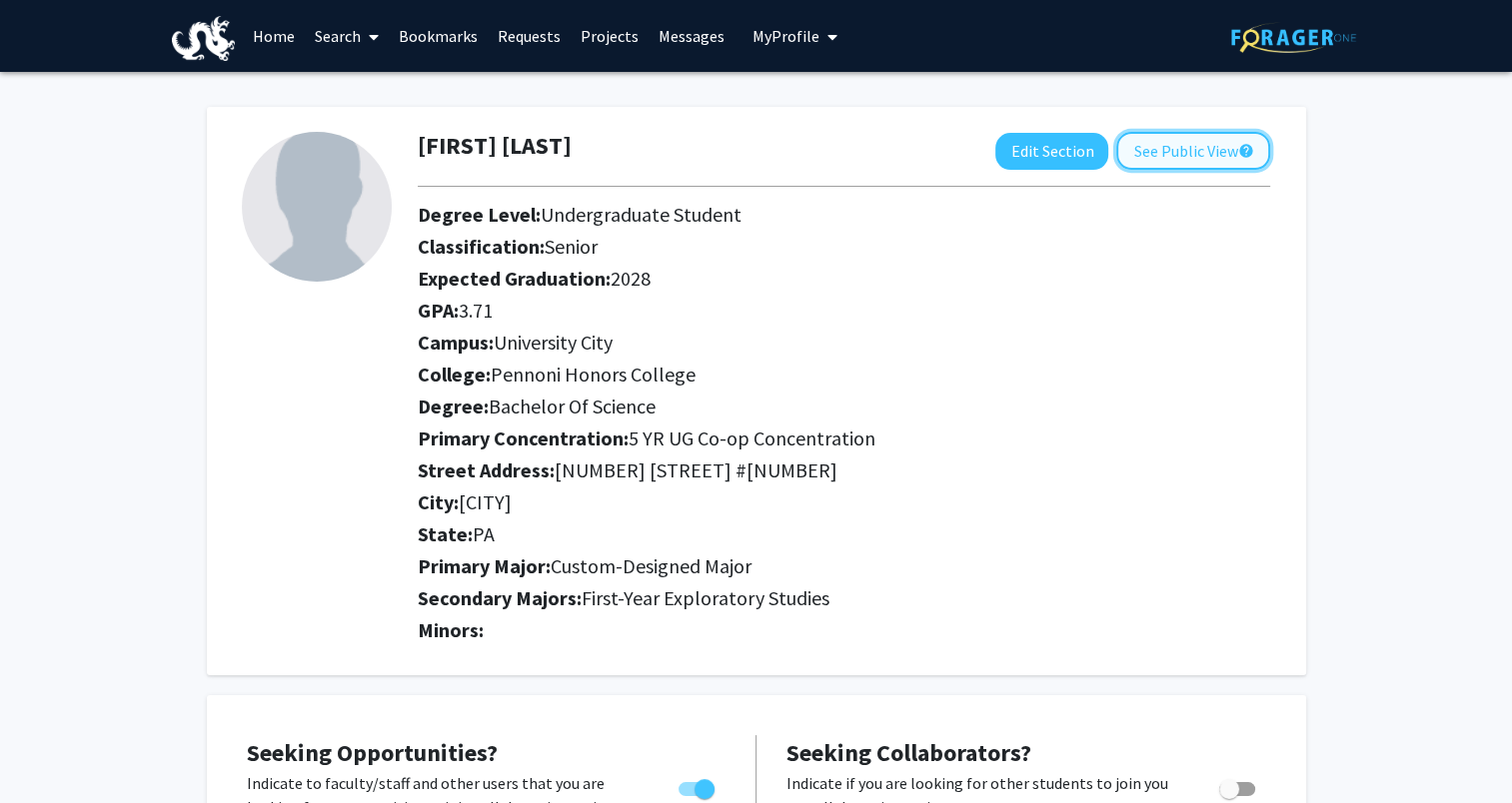 click on "See Public View help" 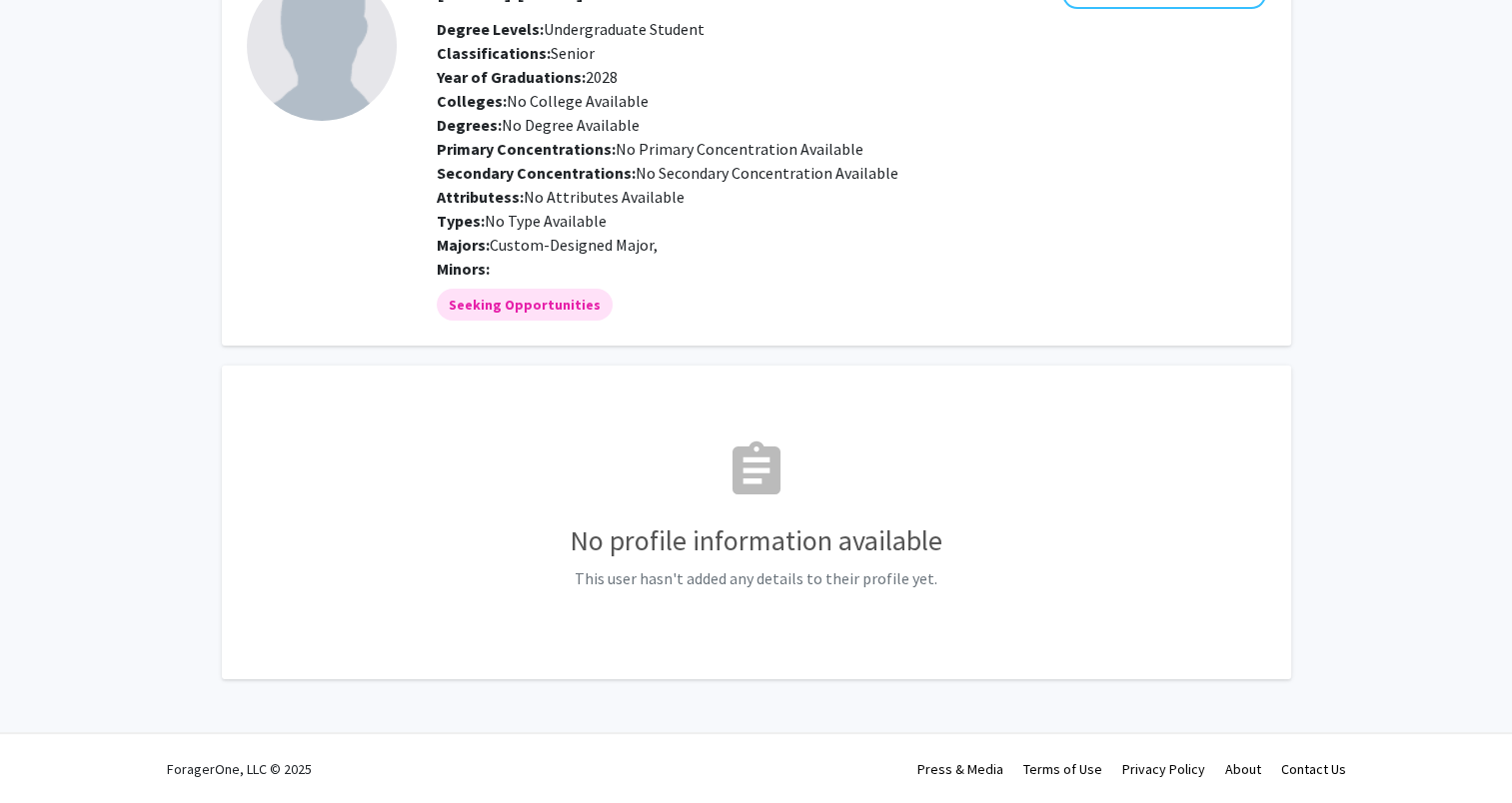 scroll, scrollTop: 0, scrollLeft: 0, axis: both 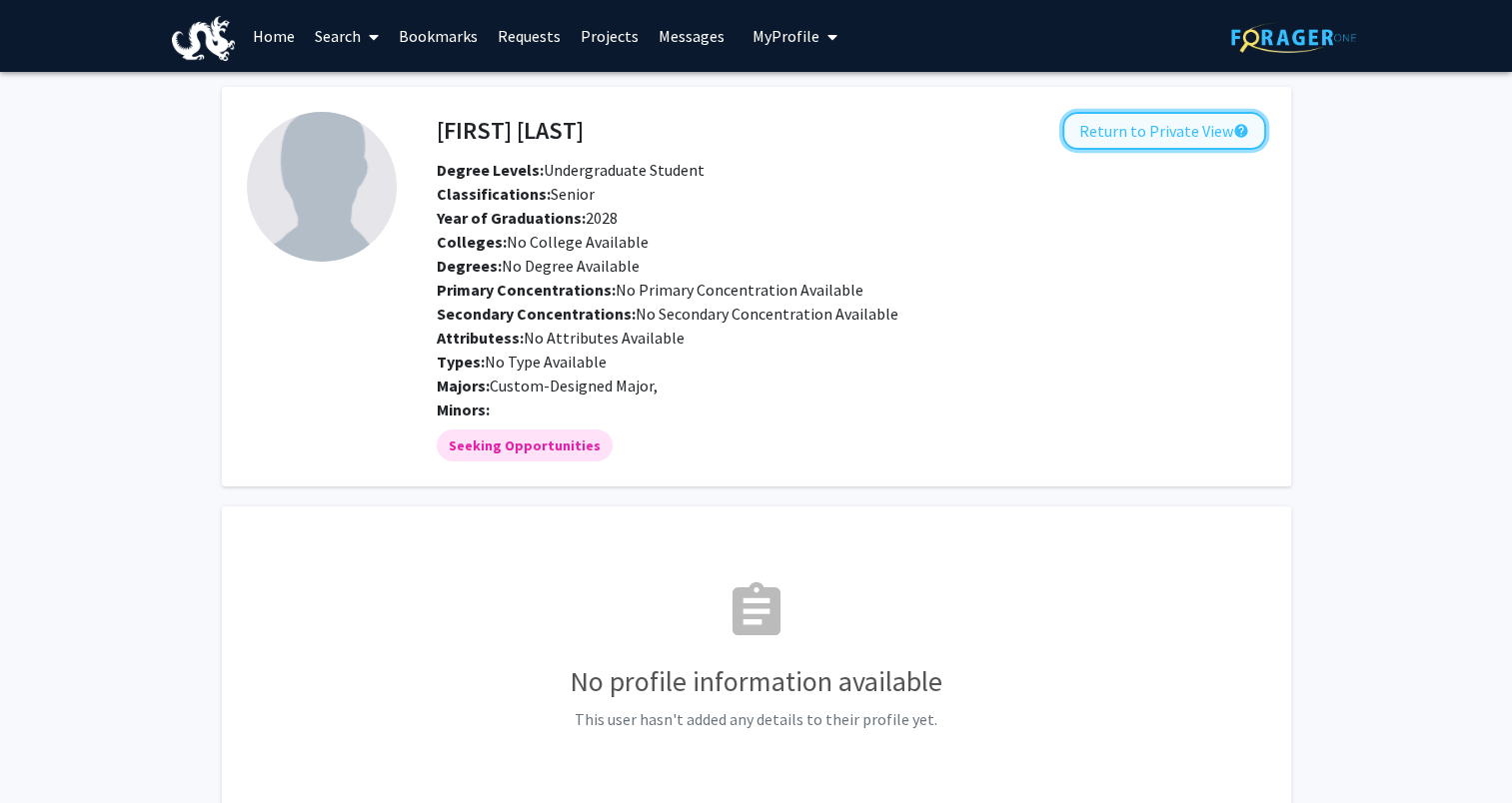 click on "Return to Private View  help" 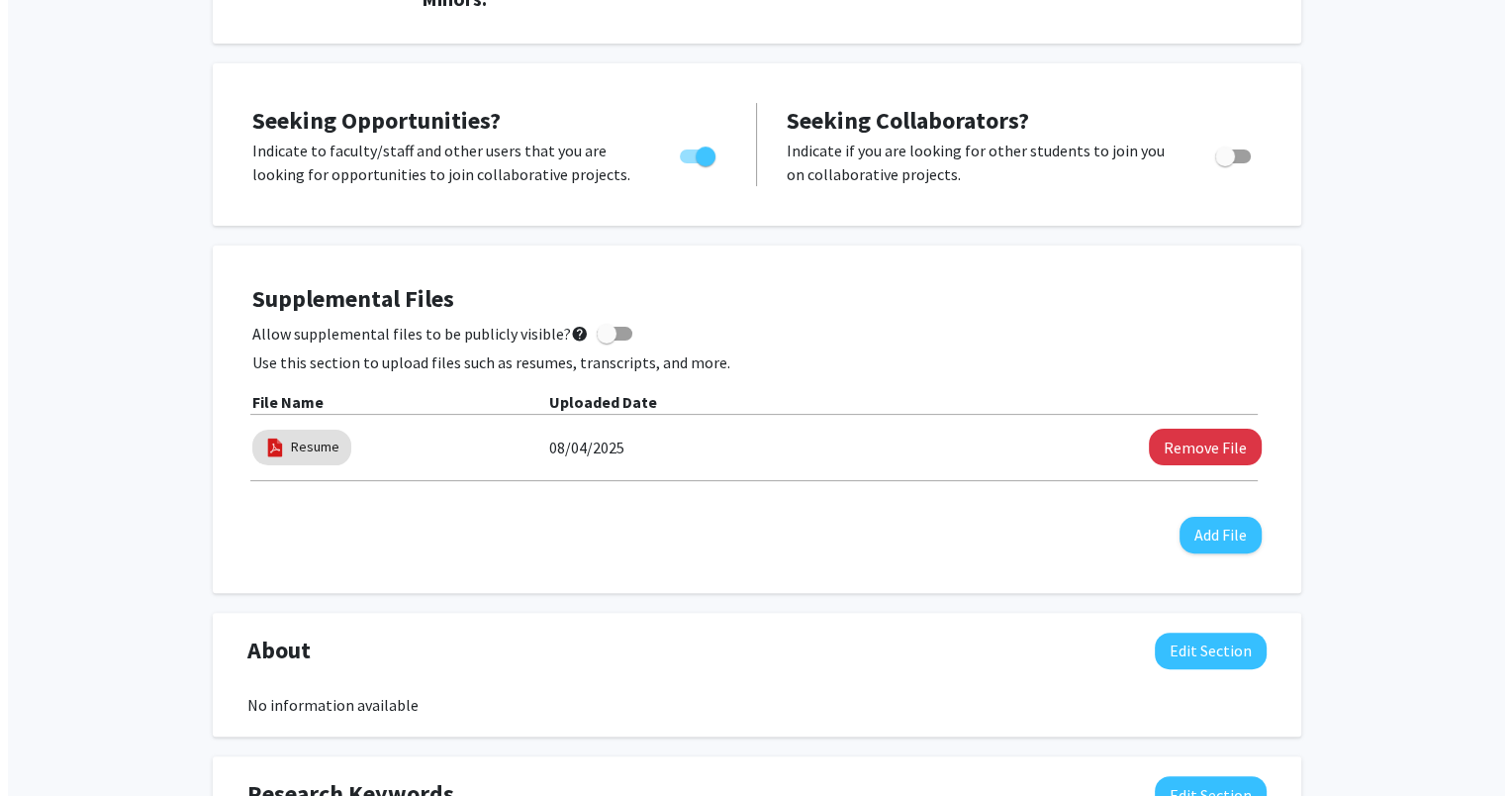 scroll, scrollTop: 408, scrollLeft: 0, axis: vertical 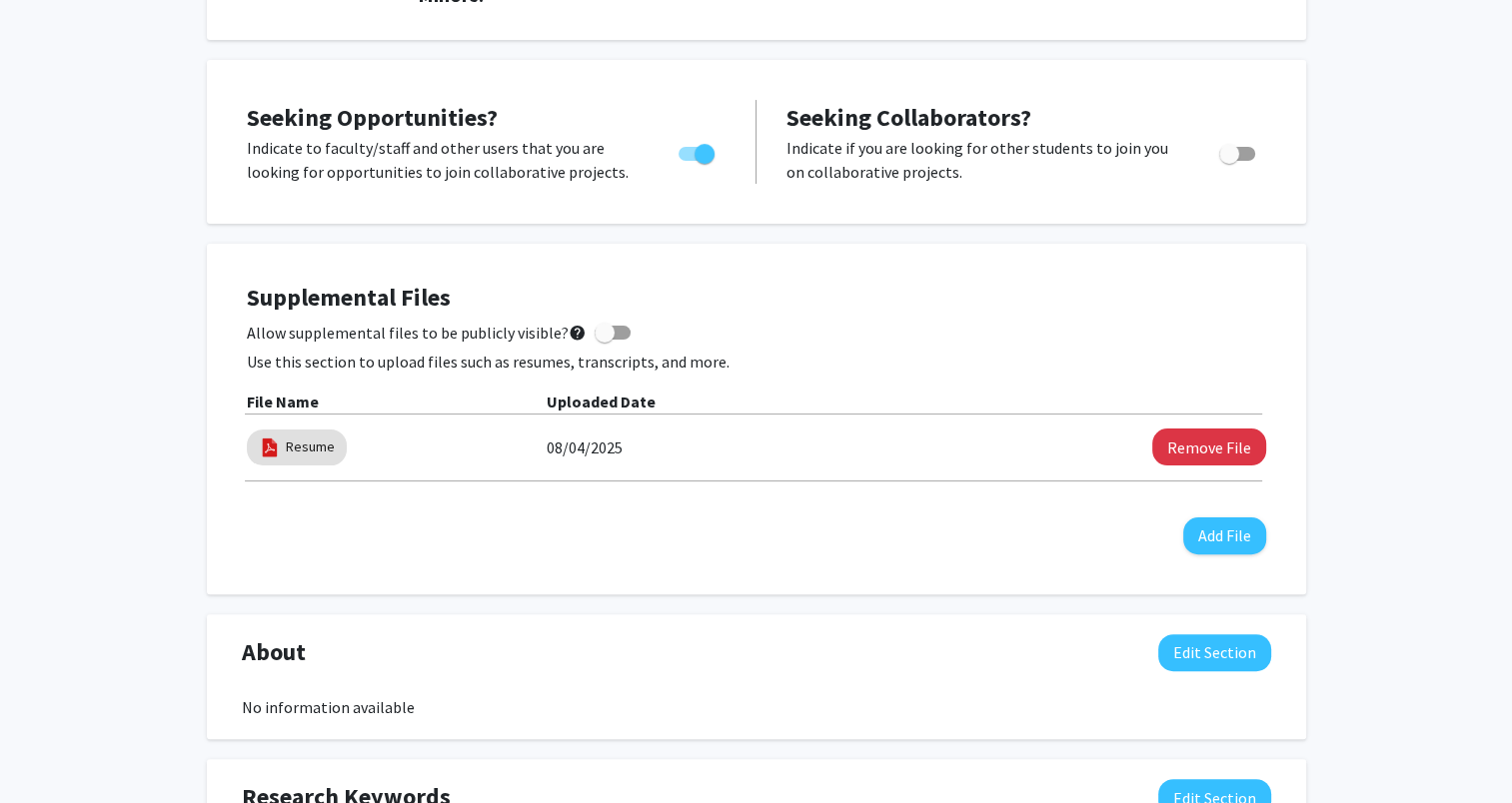 click on "Resume" 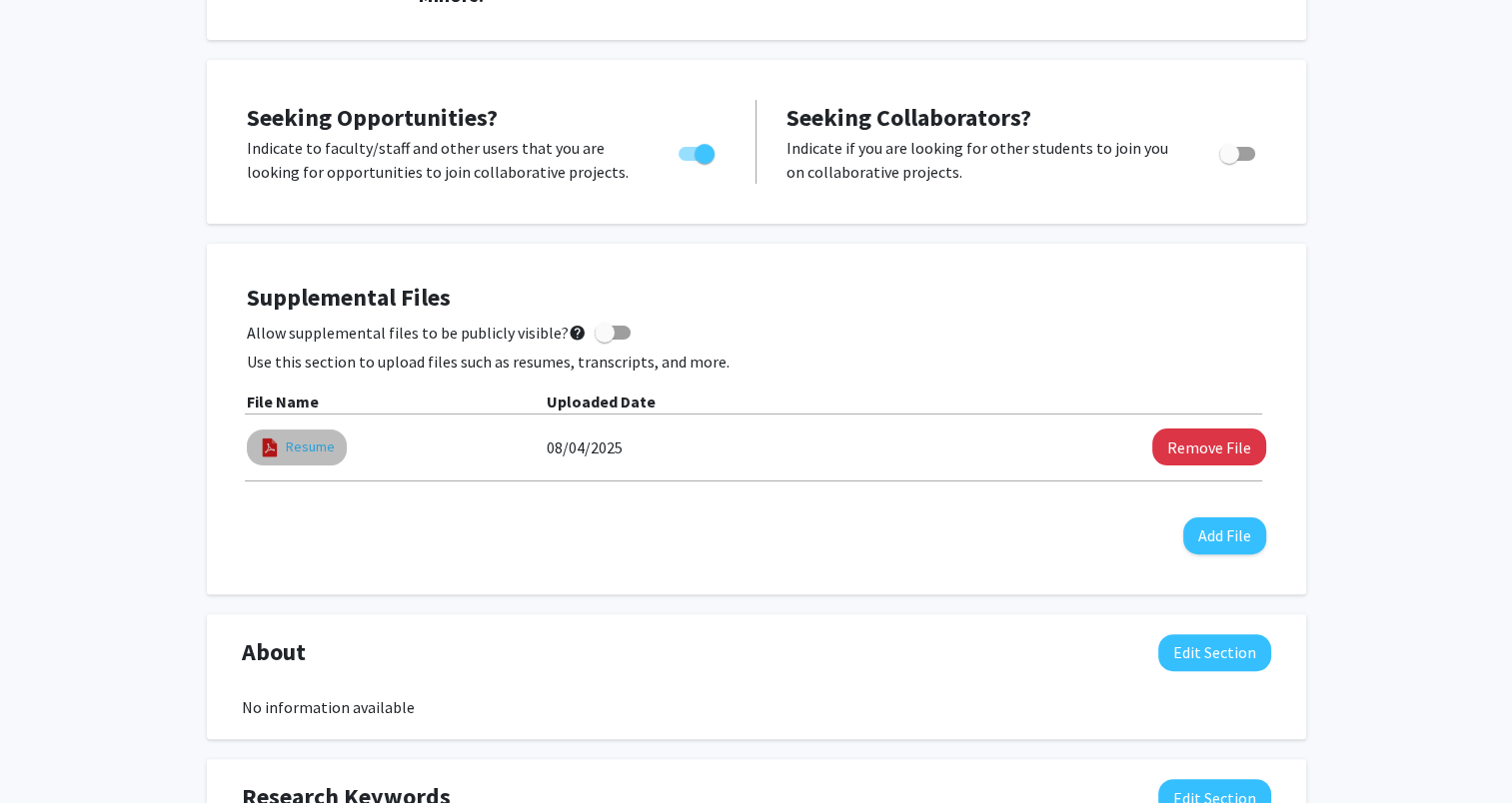 click on "Resume" at bounding box center [310, 446] 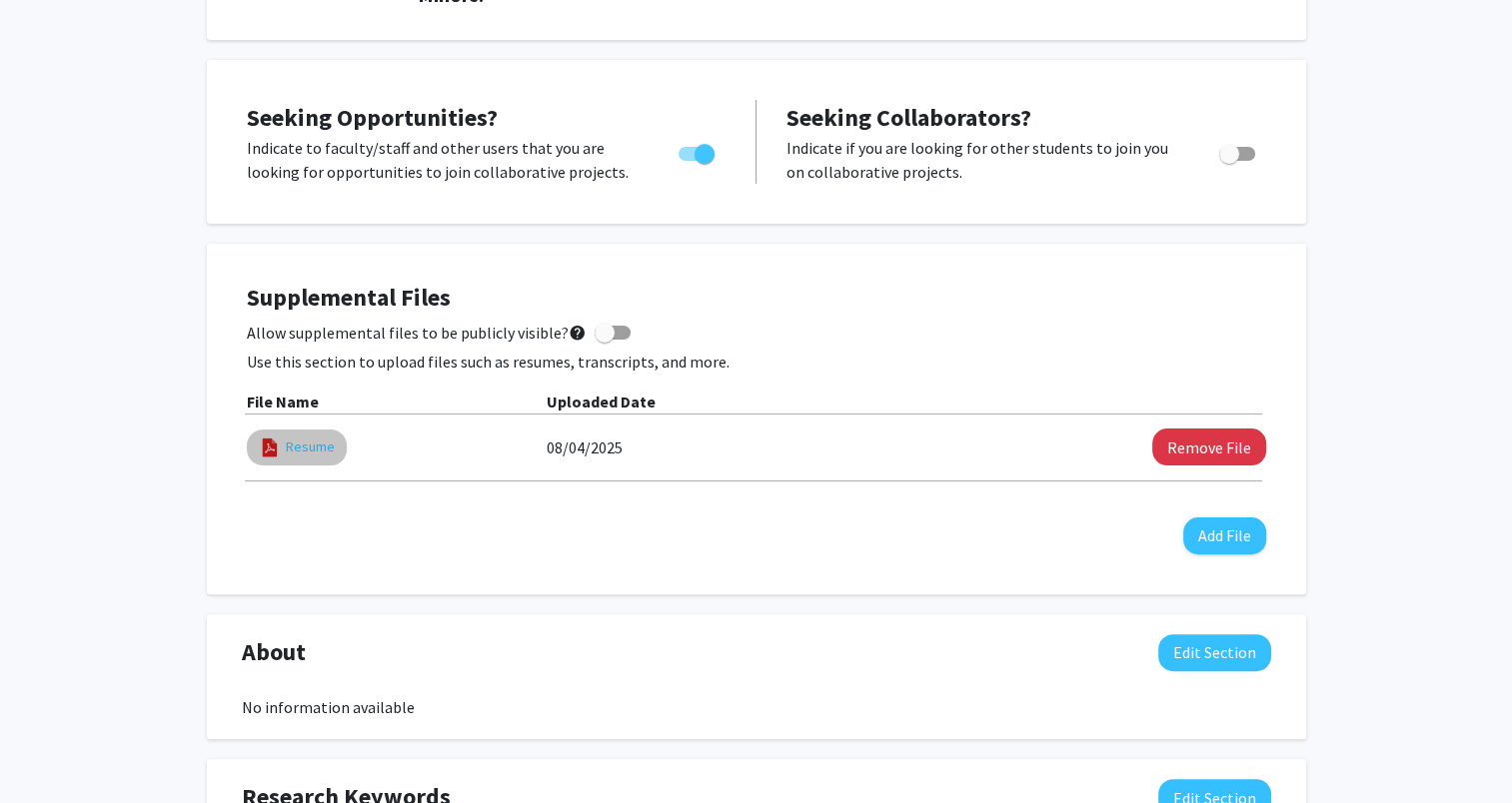 select on "custom" 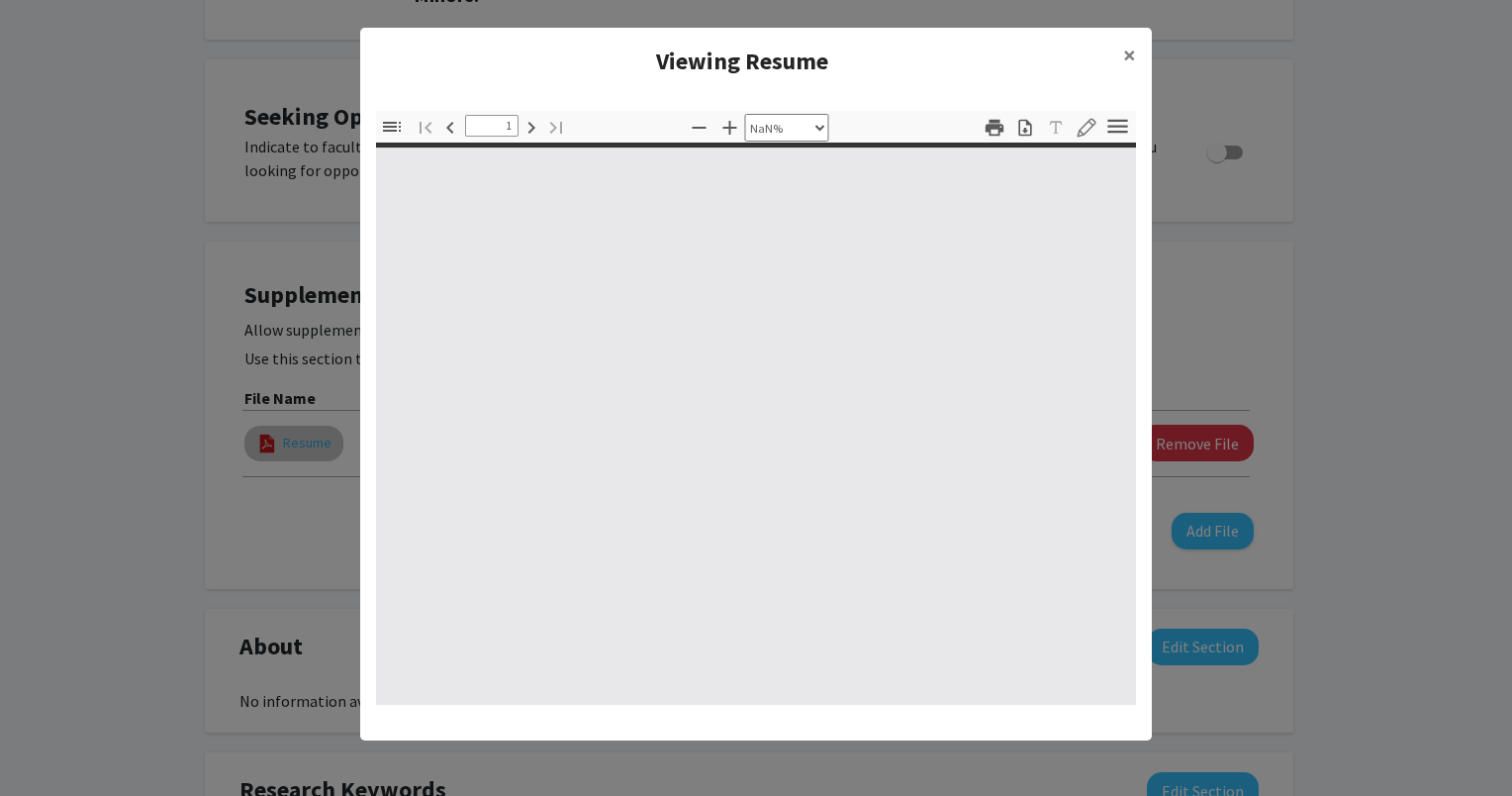 type on "0" 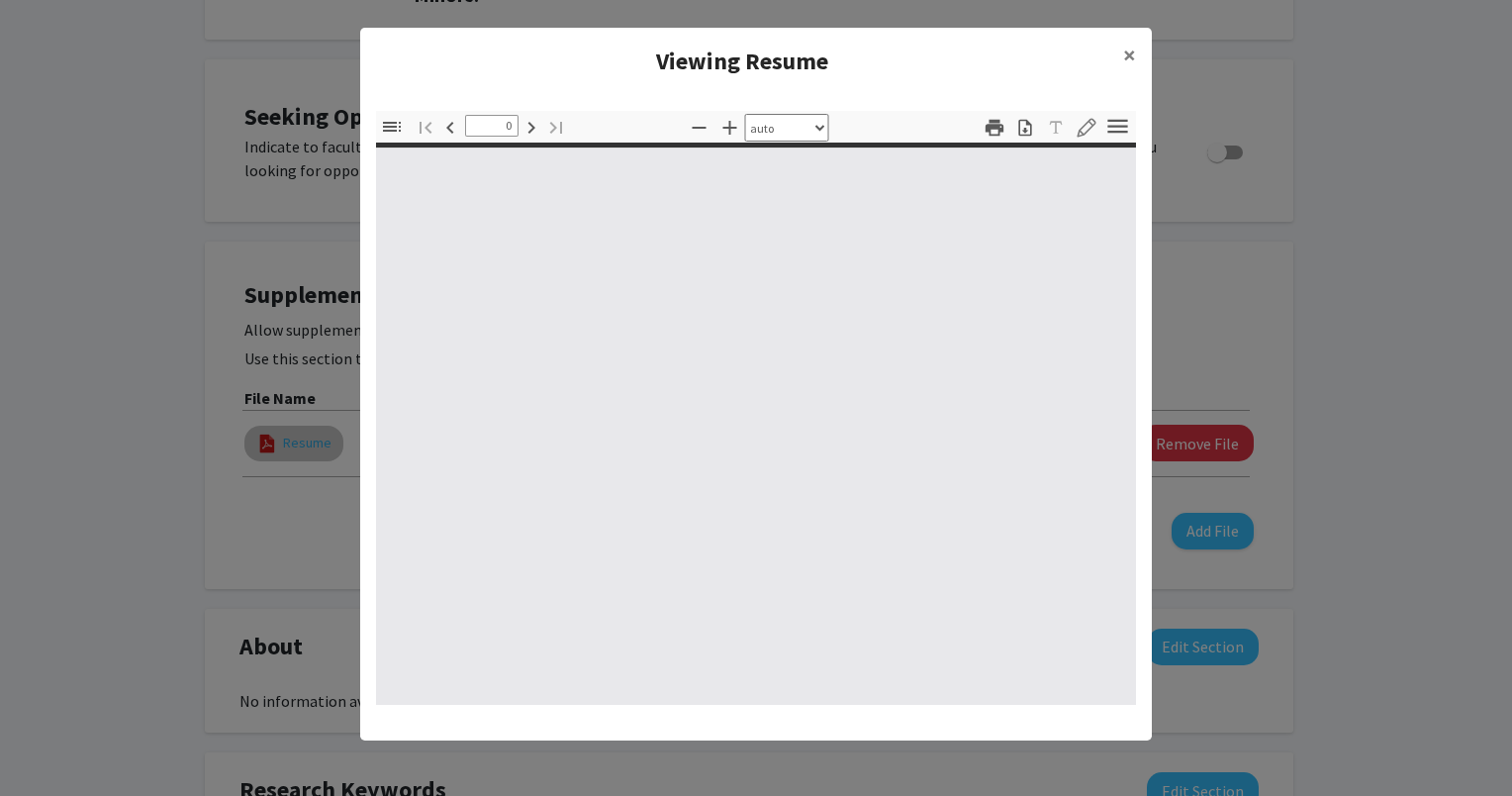 select on "custom" 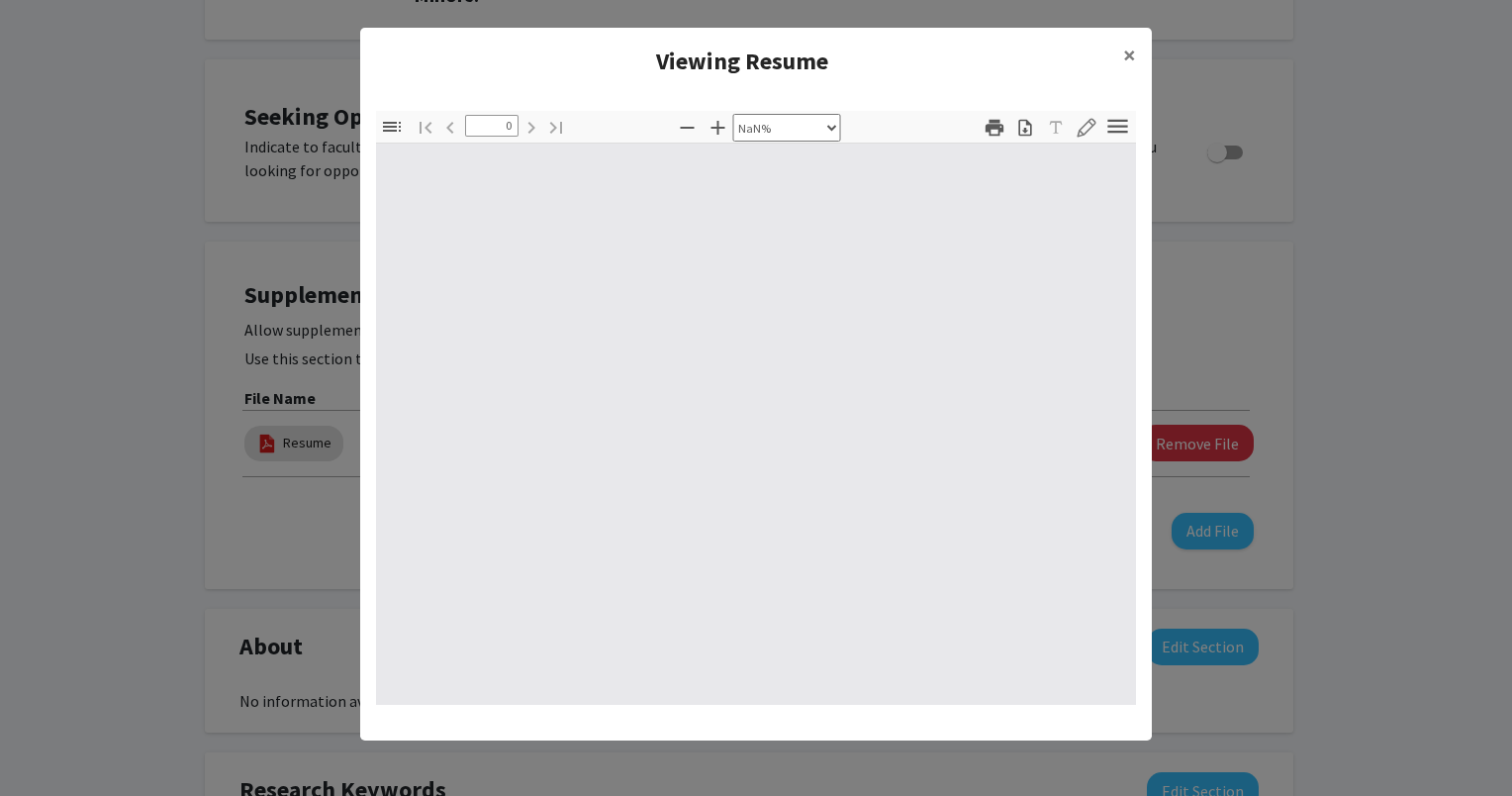 type on "1" 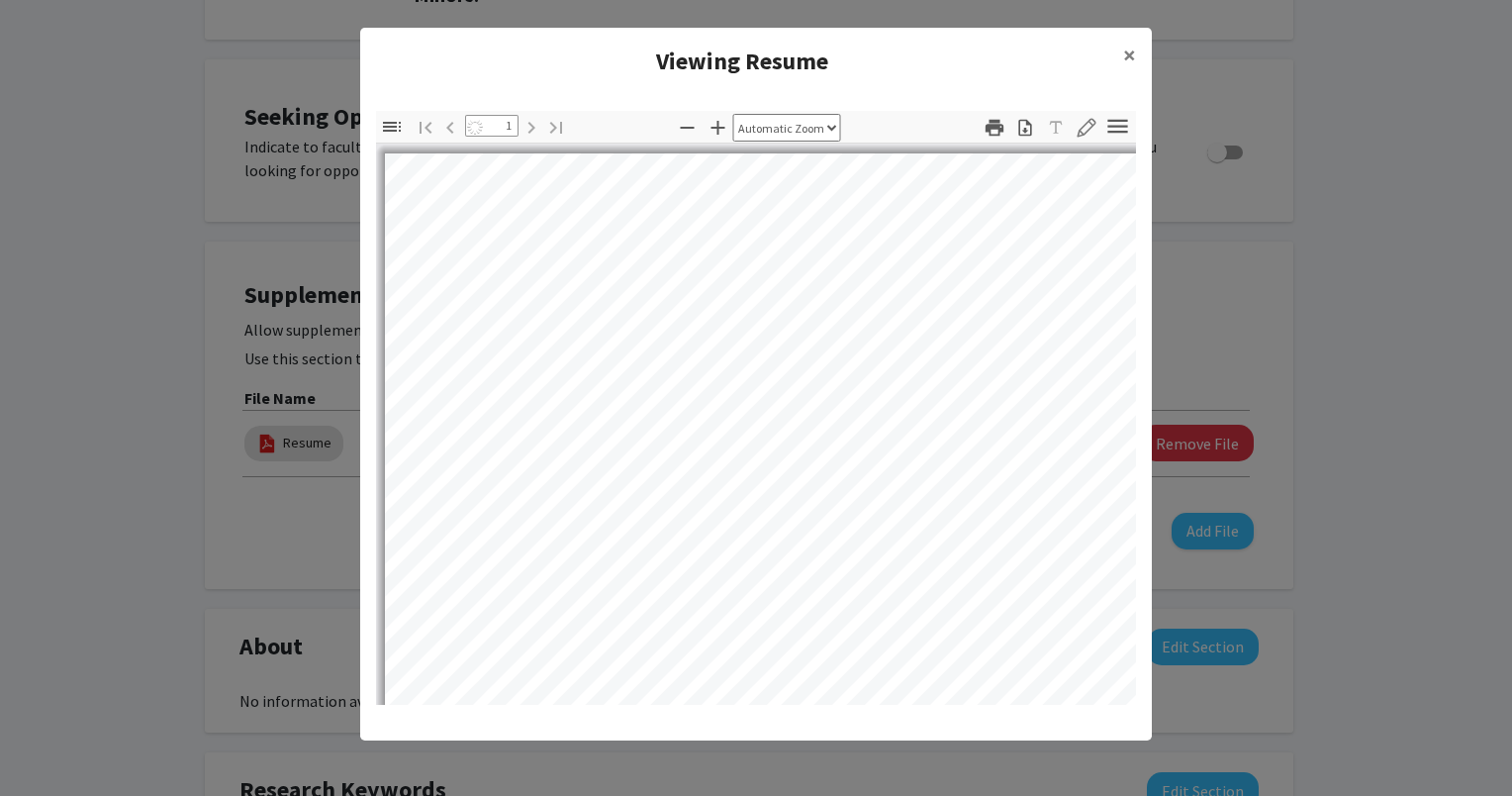 select on "auto" 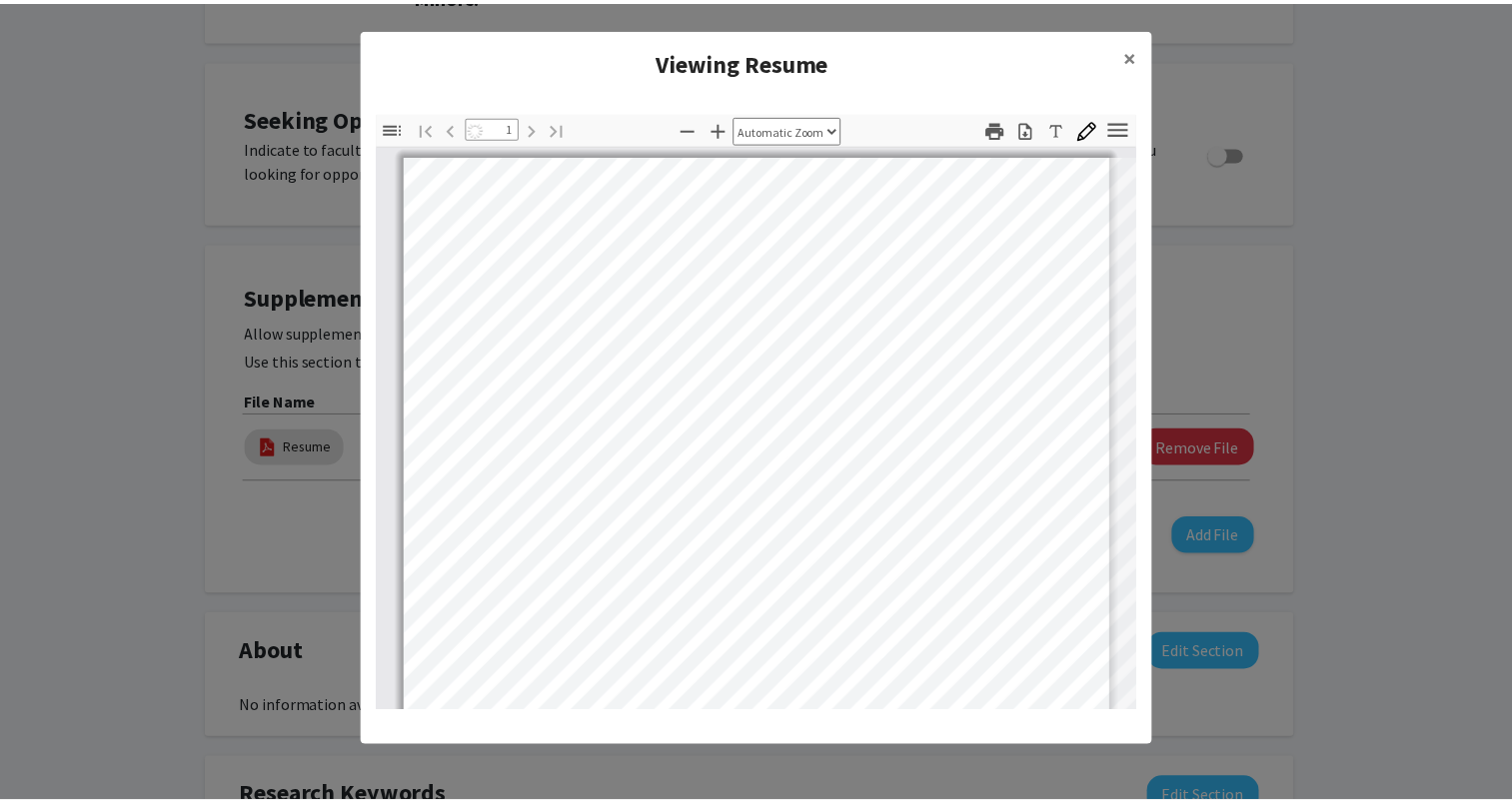 scroll, scrollTop: 0, scrollLeft: 0, axis: both 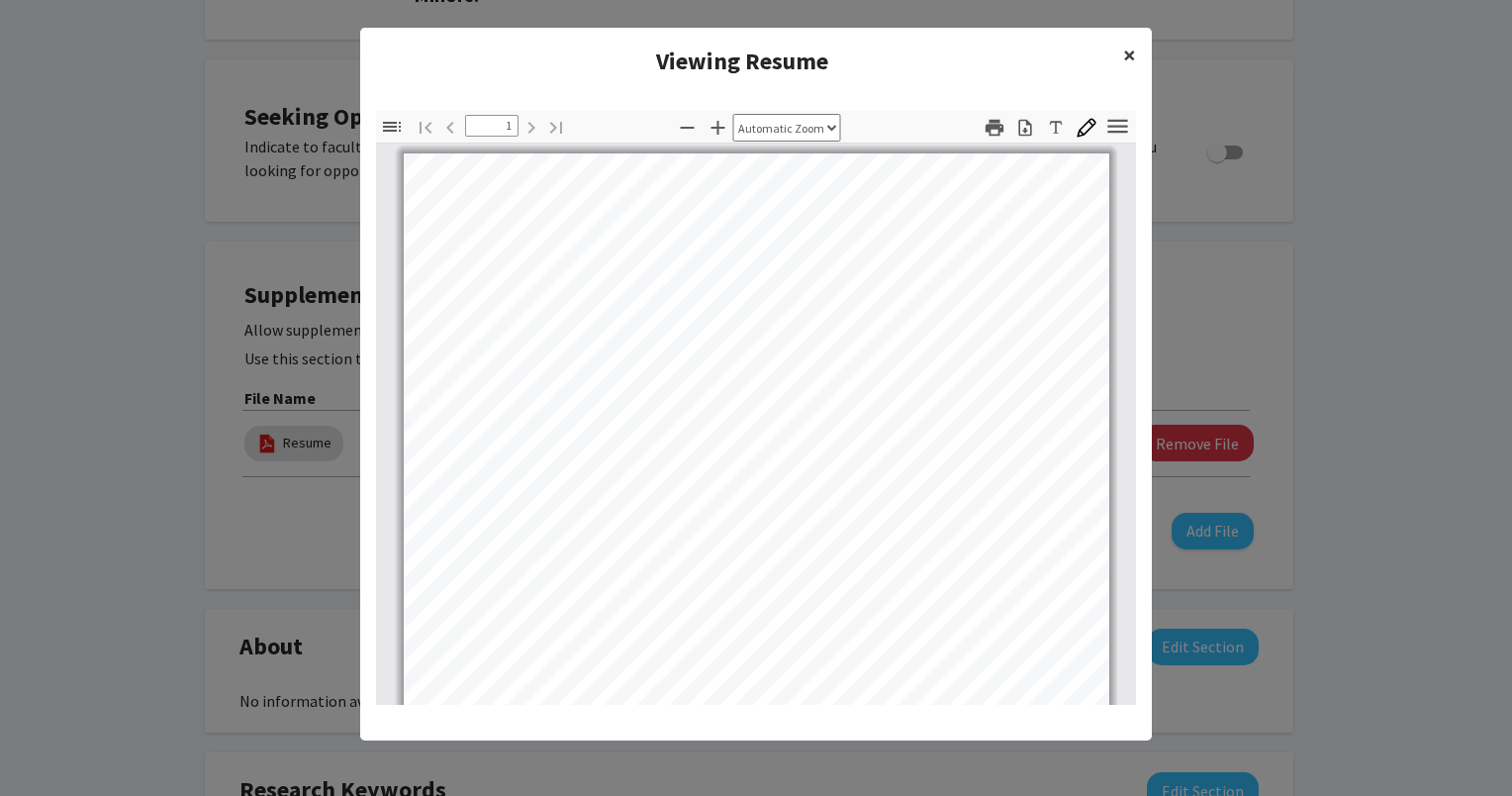 click on "×" 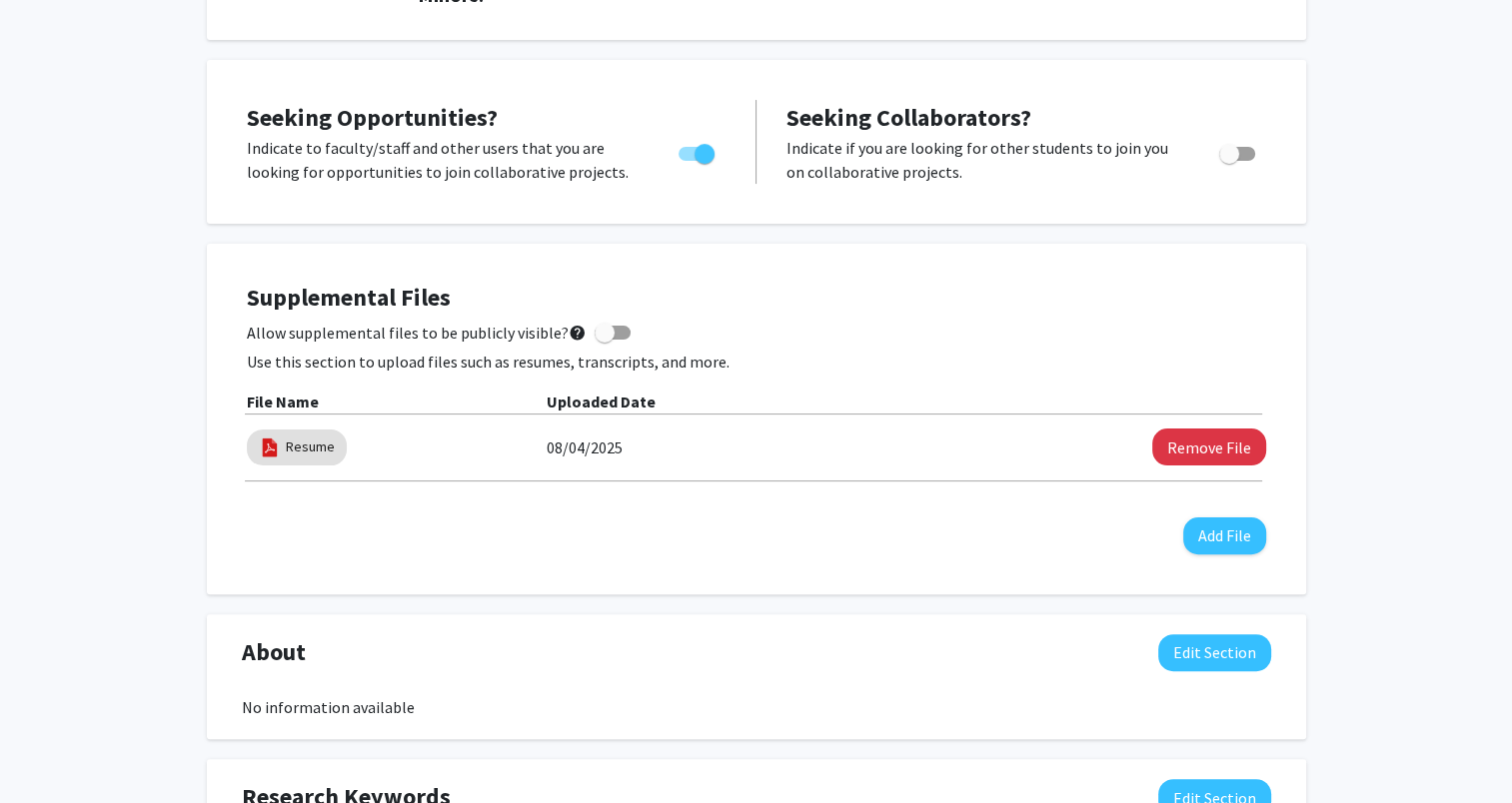 click at bounding box center [605, 333] 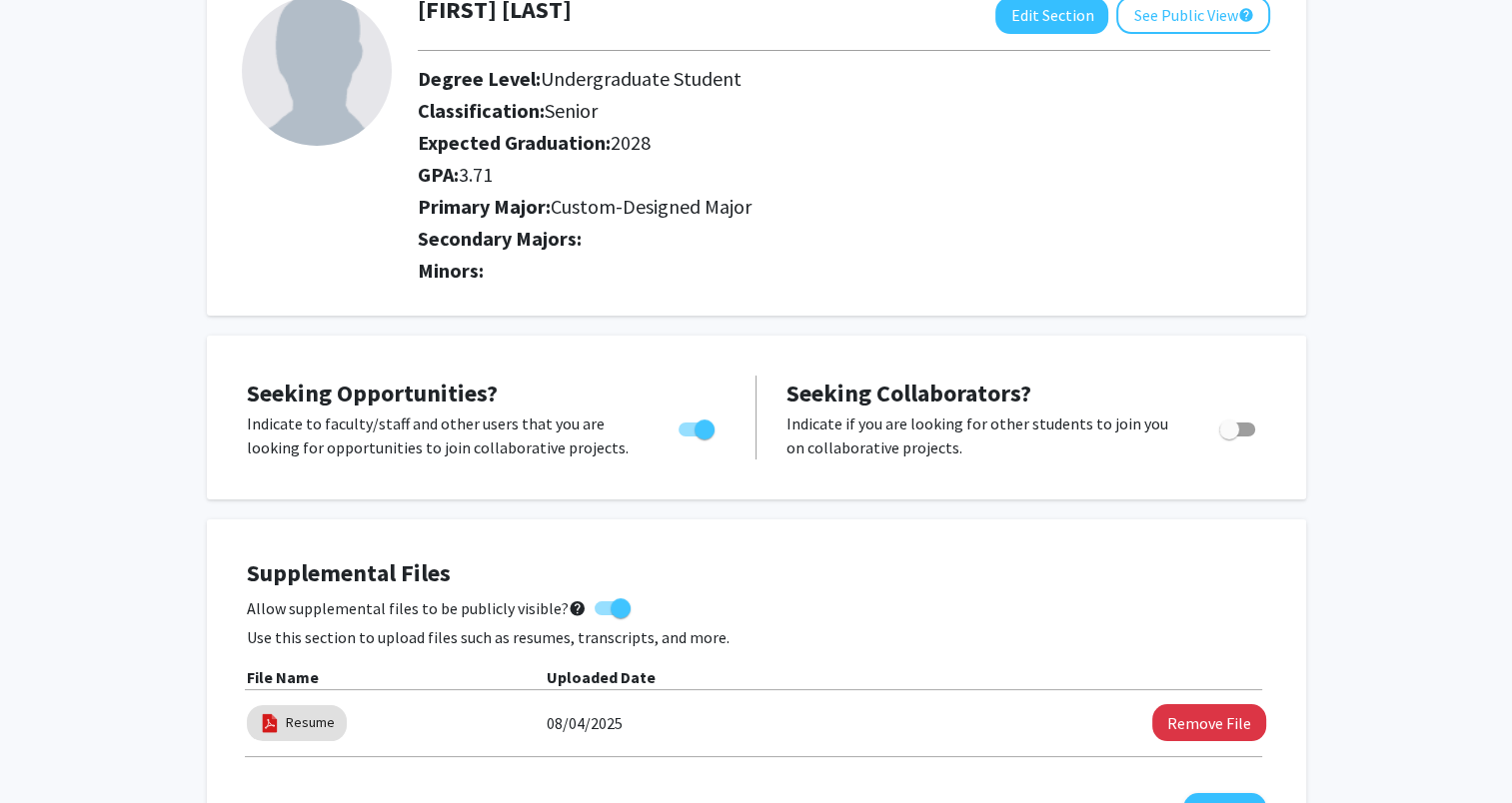 scroll, scrollTop: 0, scrollLeft: 0, axis: both 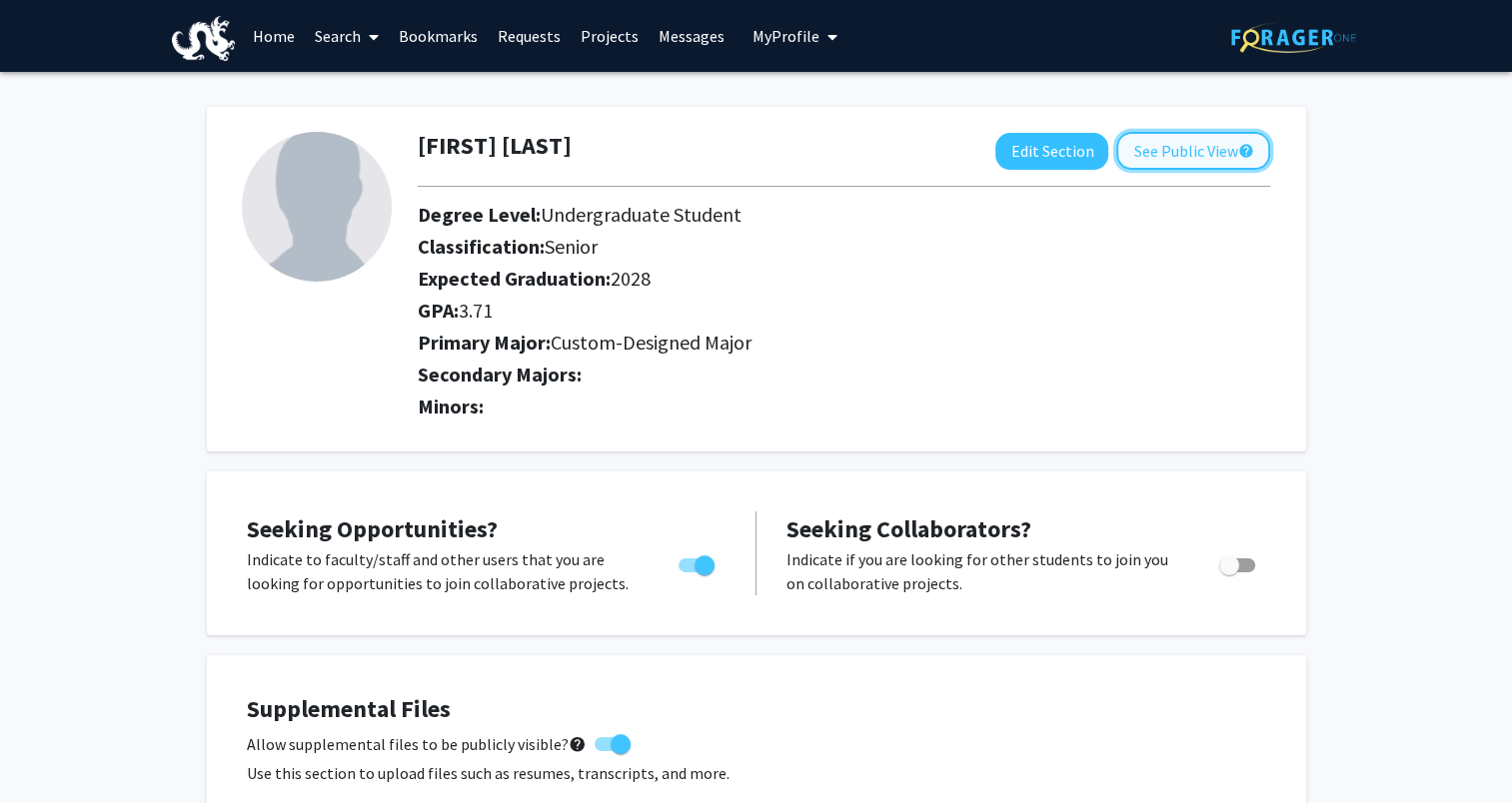 click on "See Public View help" 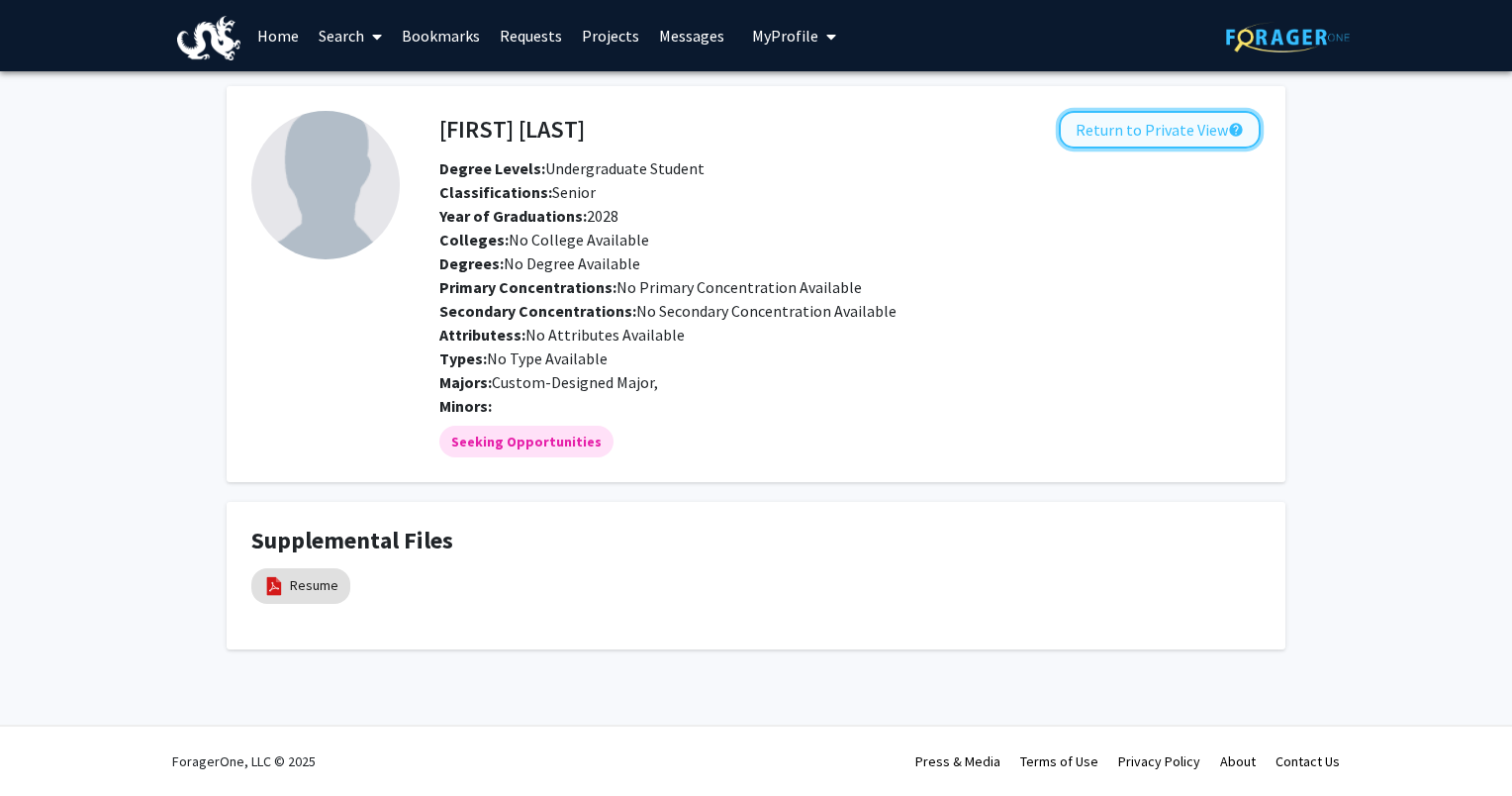 click on "Return to Private View  help" 